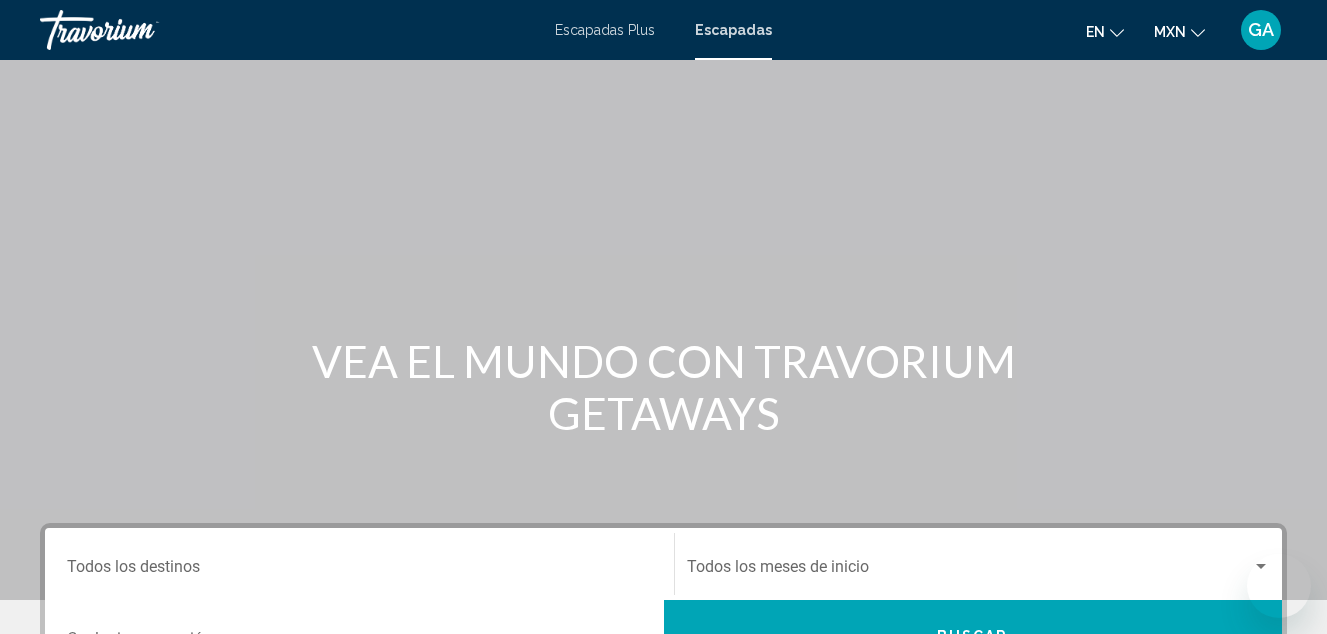 scroll, scrollTop: 300, scrollLeft: 0, axis: vertical 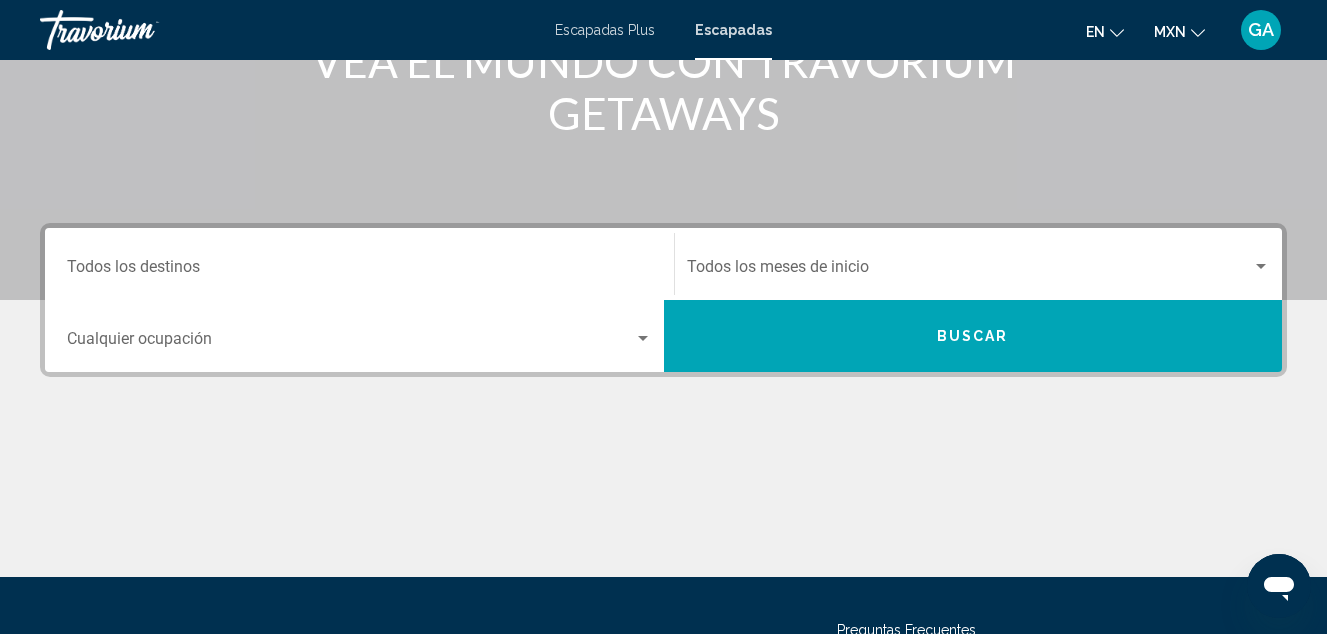click on "Occupancy Cualquier ocupación" at bounding box center (359, 336) 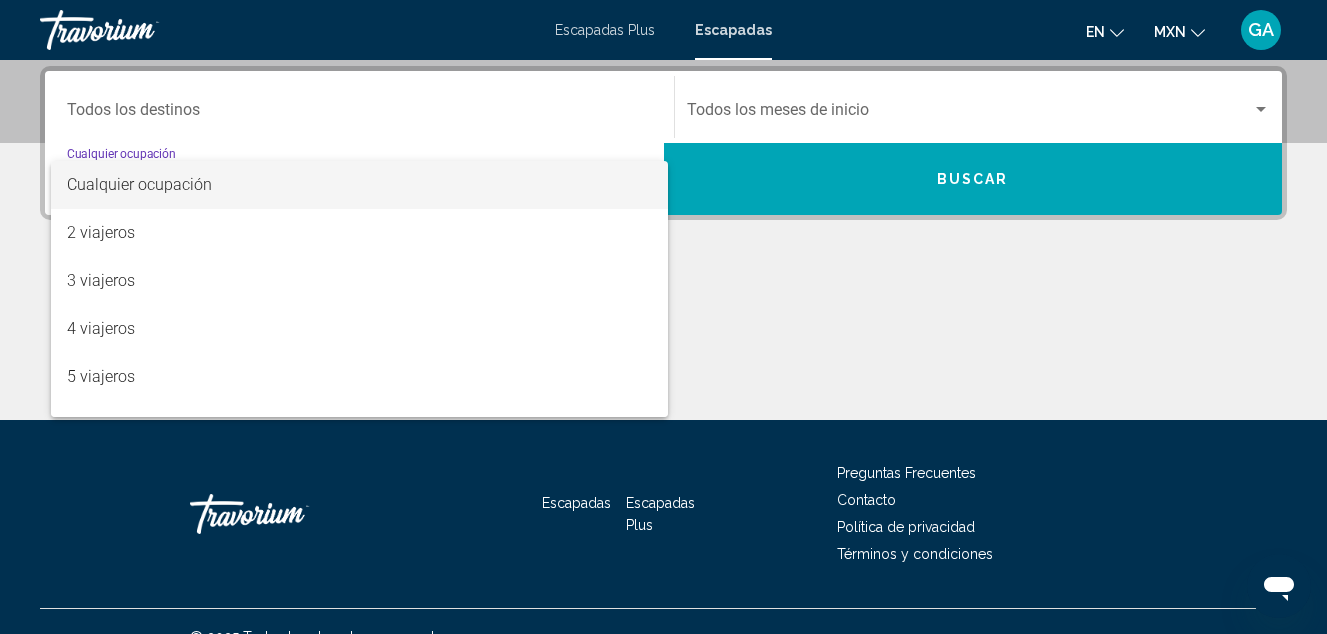 scroll, scrollTop: 458, scrollLeft: 0, axis: vertical 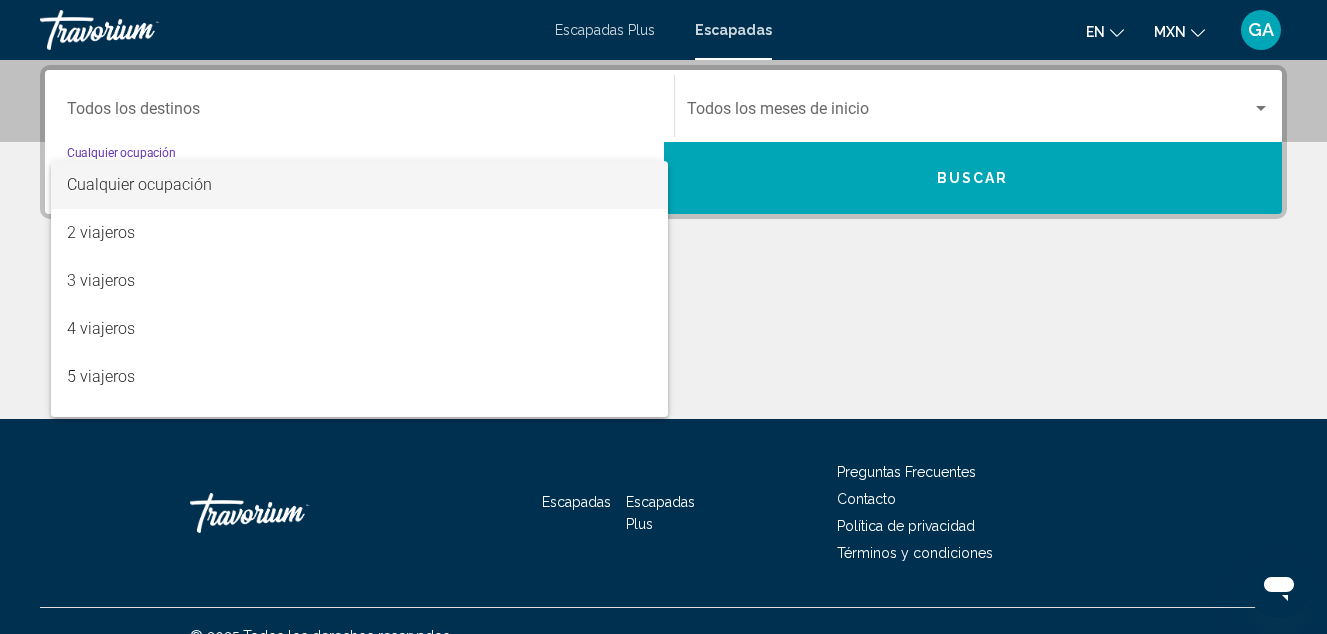 click on "Cualquier ocupación" at bounding box center [139, 184] 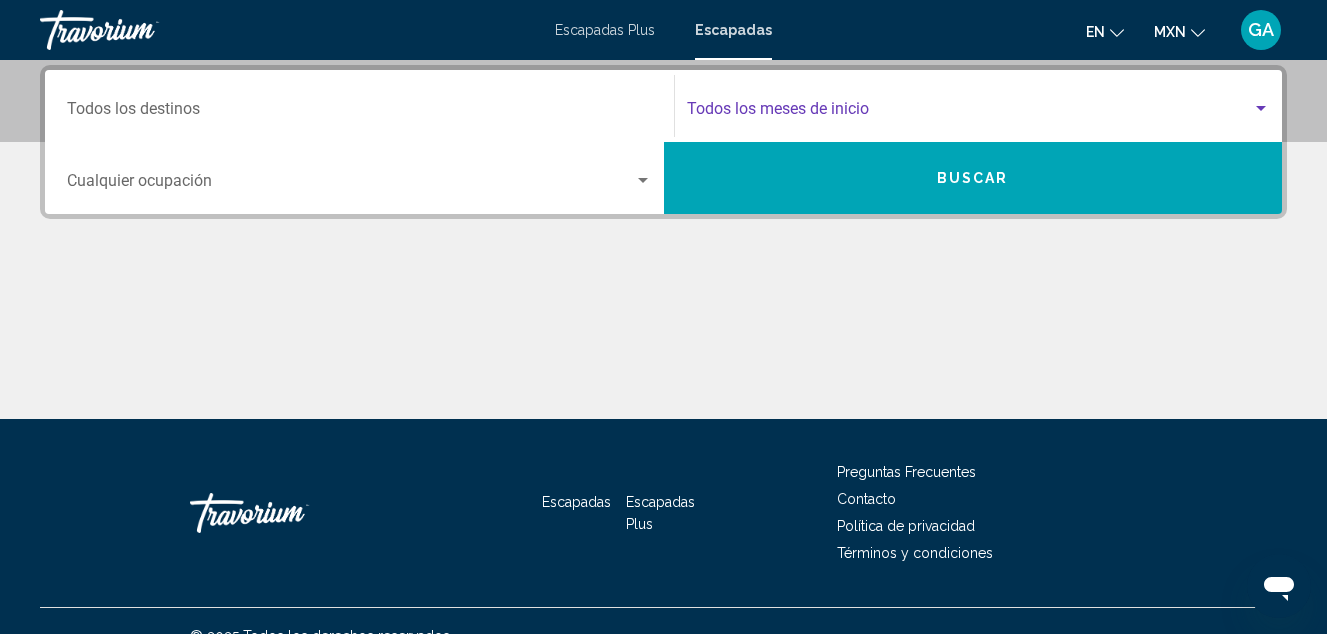 click at bounding box center (970, 113) 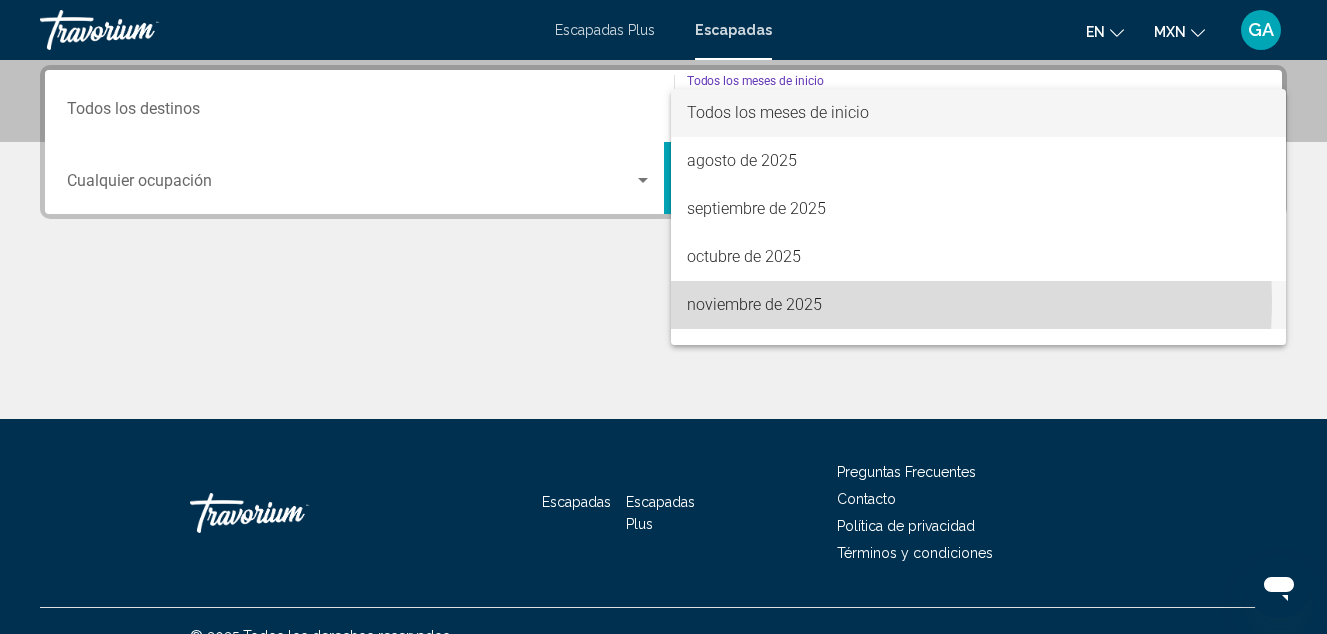 click on "noviembre de 2025" at bounding box center (754, 304) 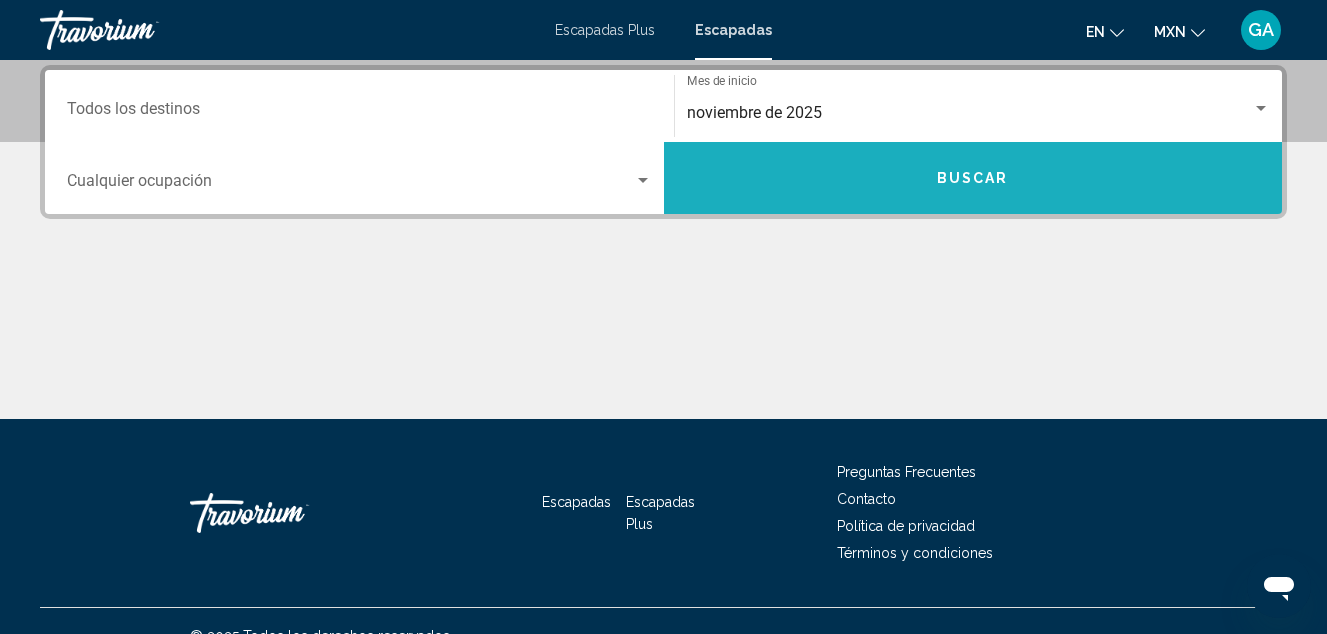 click on "Buscar" at bounding box center (973, 178) 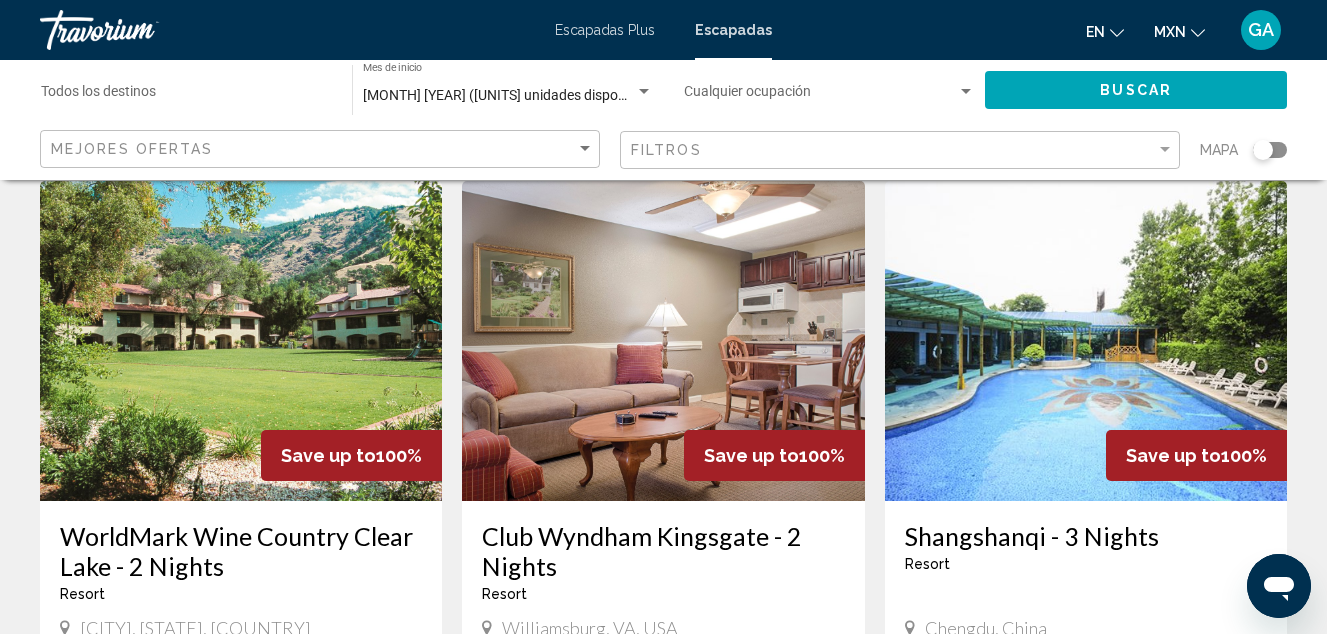 scroll, scrollTop: 0, scrollLeft: 0, axis: both 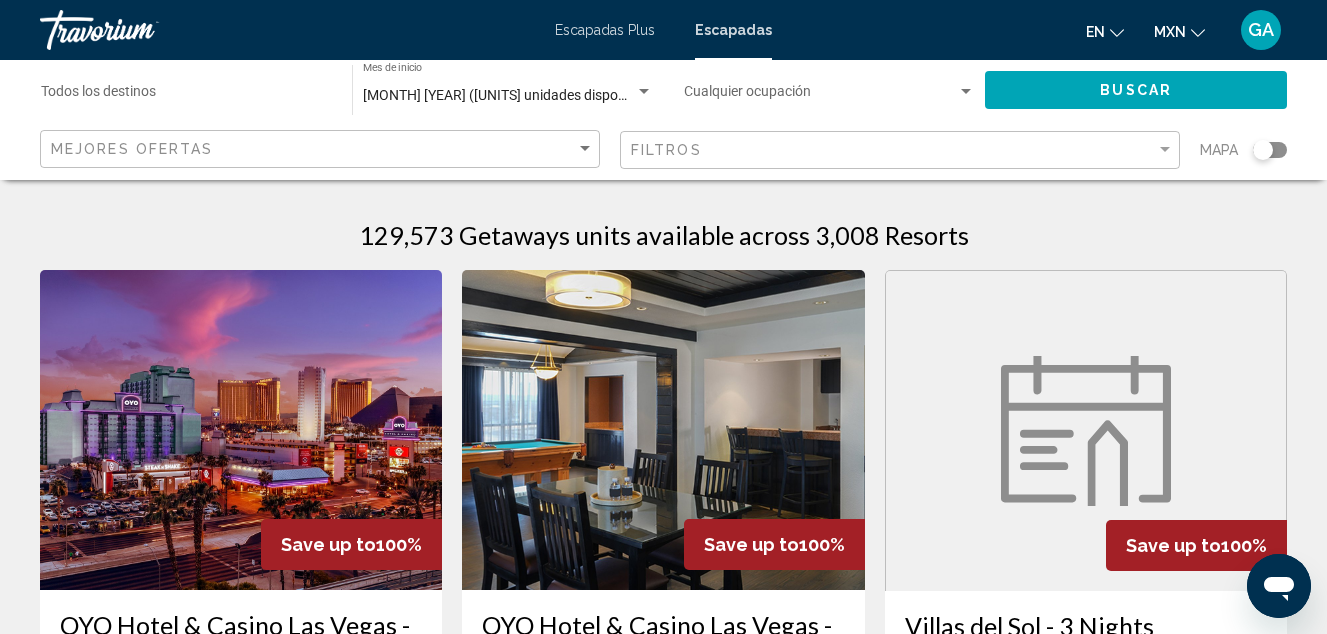 click on "Escapadas" at bounding box center [733, 30] 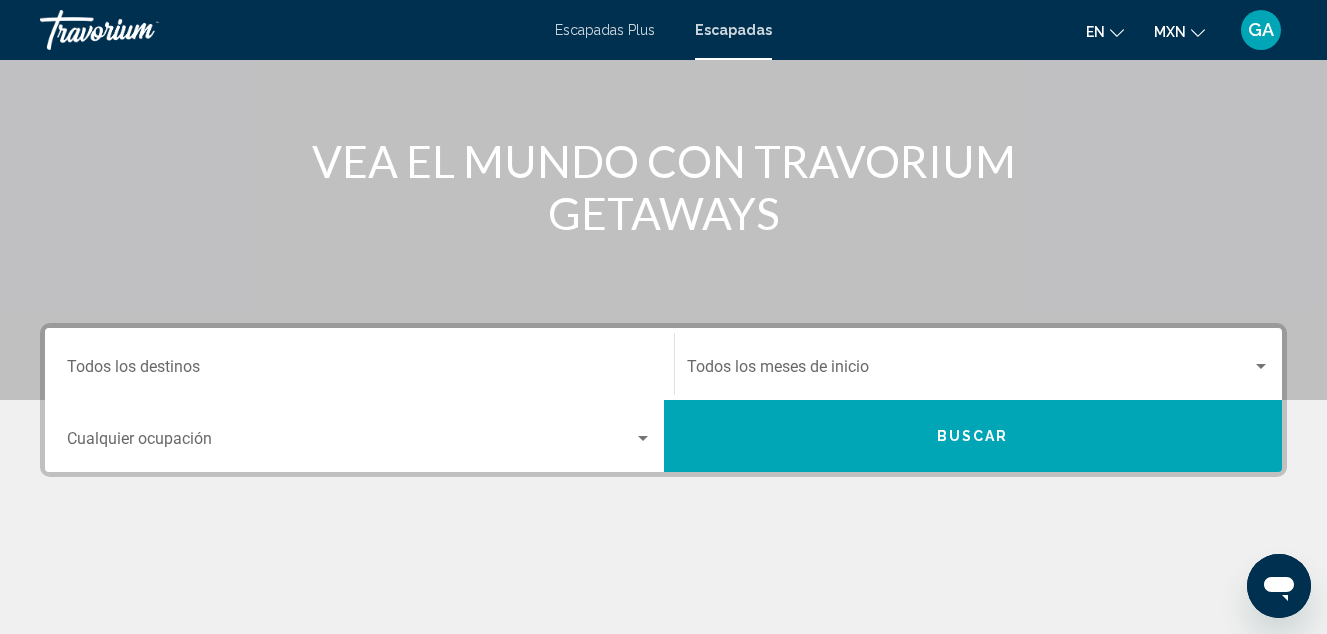 click on "Destination Todos los destinos" at bounding box center (359, 364) 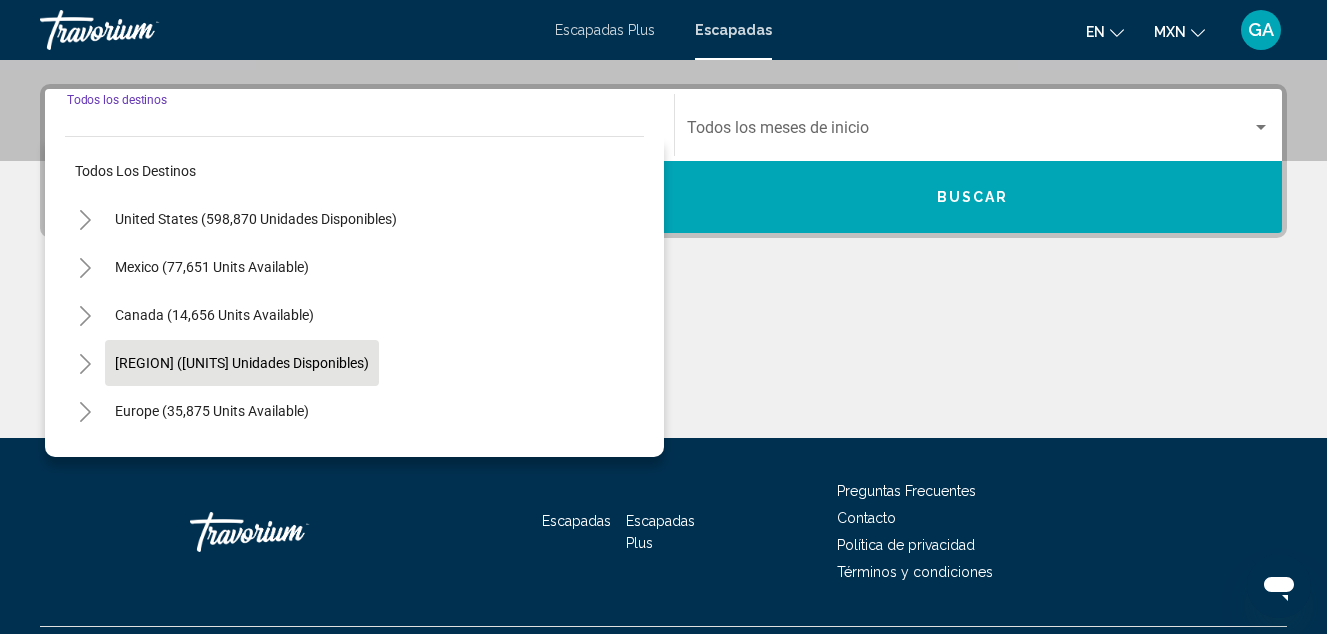 scroll, scrollTop: 458, scrollLeft: 0, axis: vertical 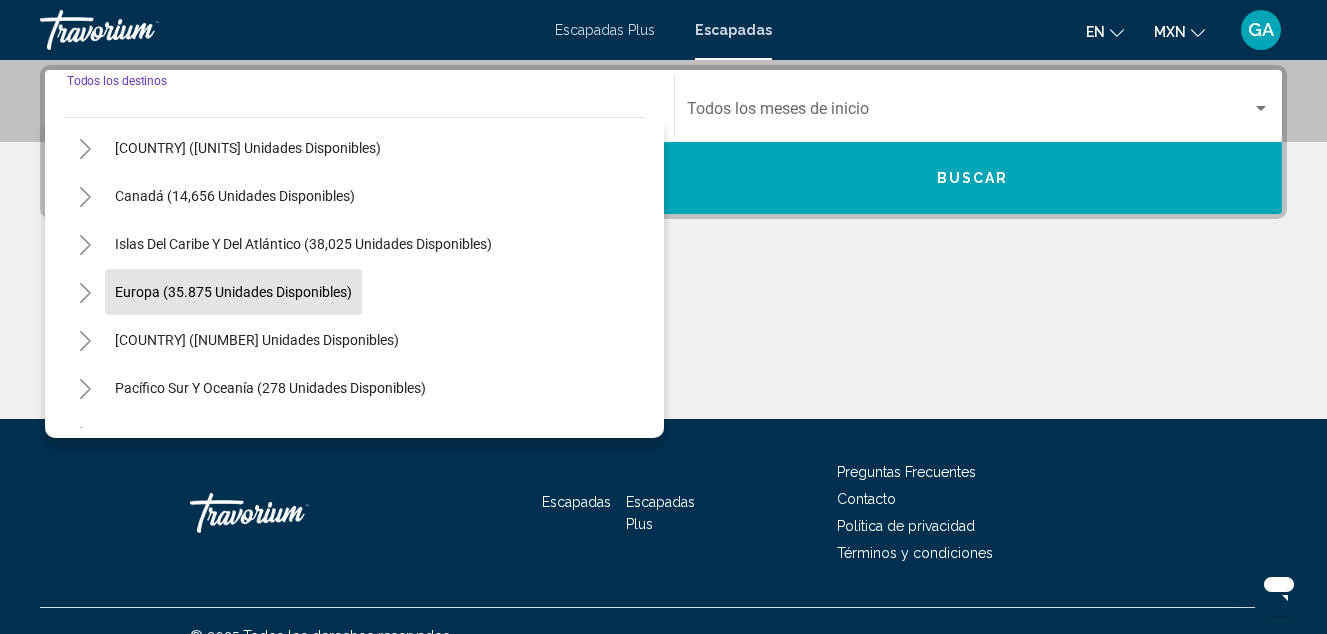 click on "Europa (35.875 unidades disponibles)" at bounding box center [257, 340] 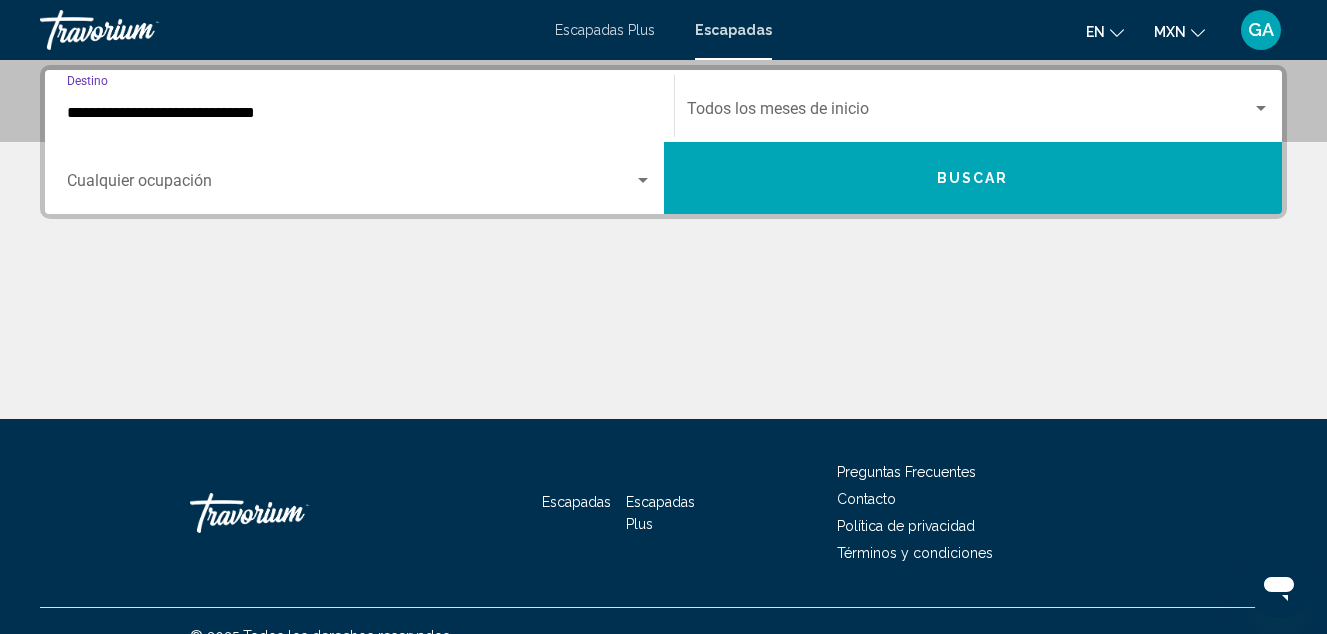 click on "Occupancy Cualquier ocupación" at bounding box center (359, 178) 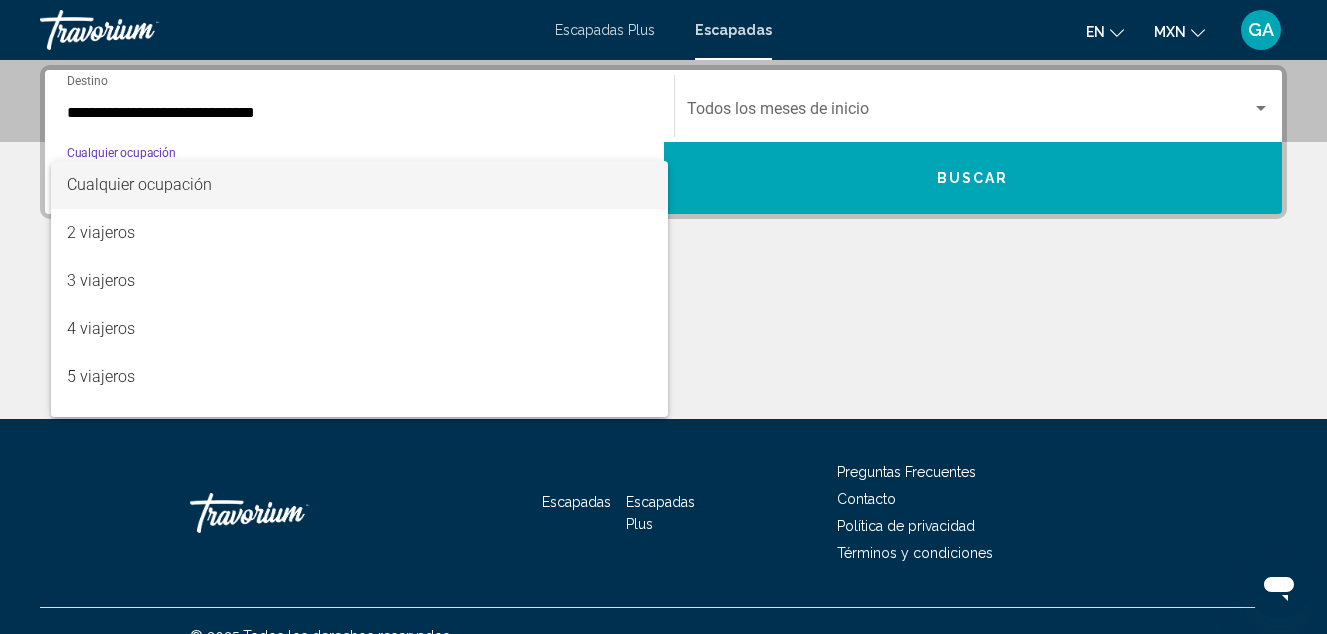 click on "Cualquier ocupación" at bounding box center (139, 184) 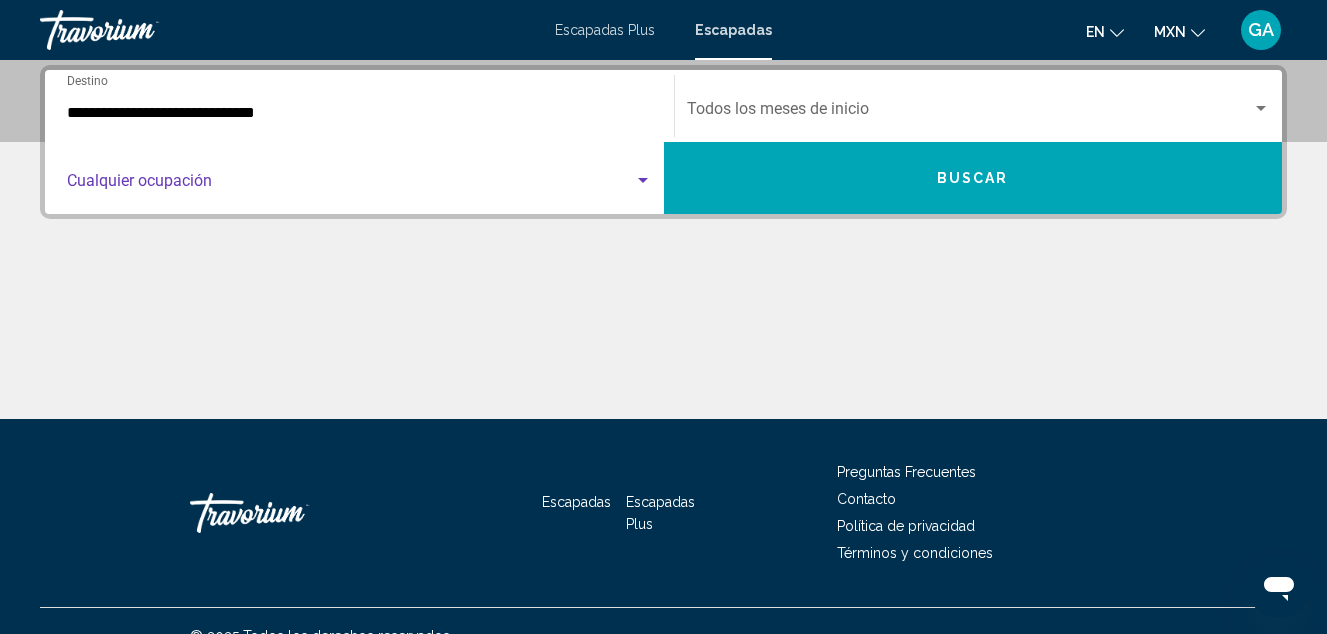 click at bounding box center (970, 113) 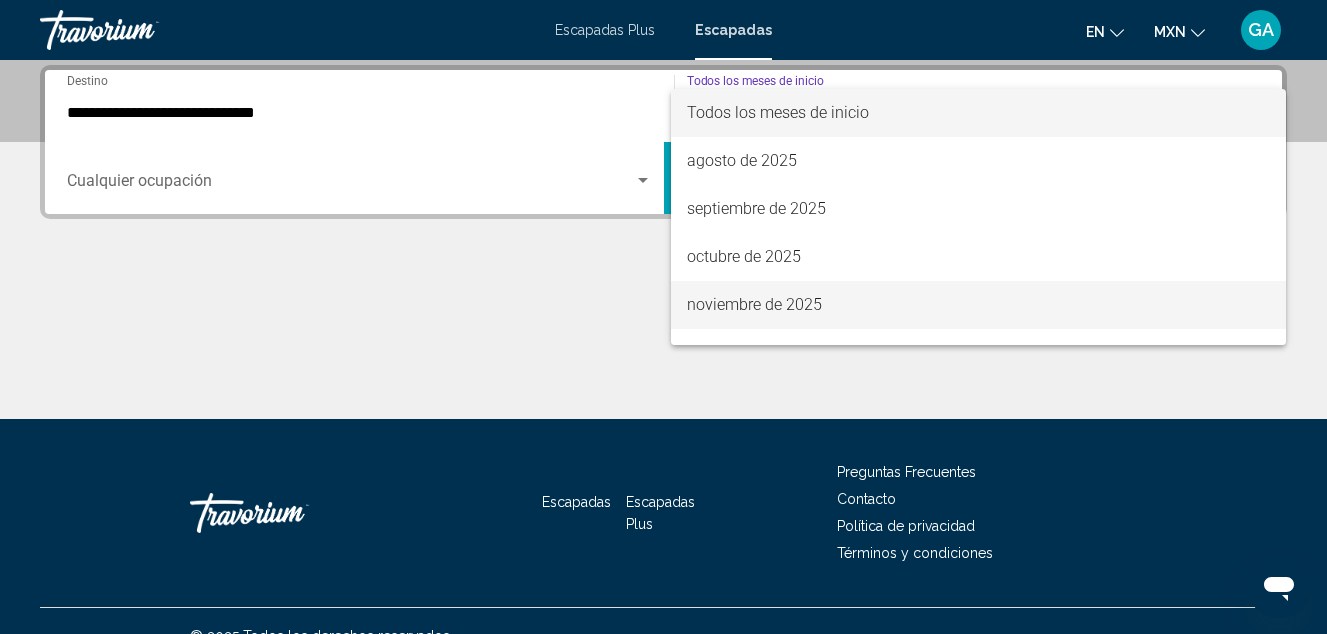 click on "noviembre de 2025" at bounding box center [754, 304] 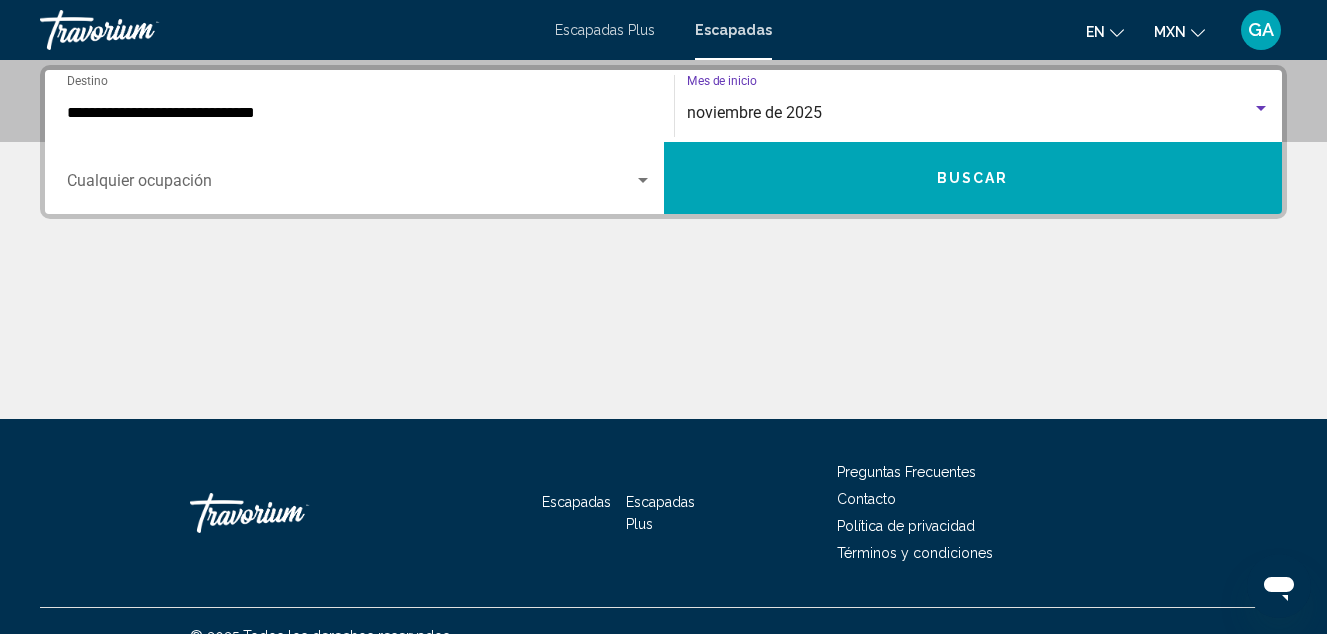 click on "Buscar" at bounding box center (973, 178) 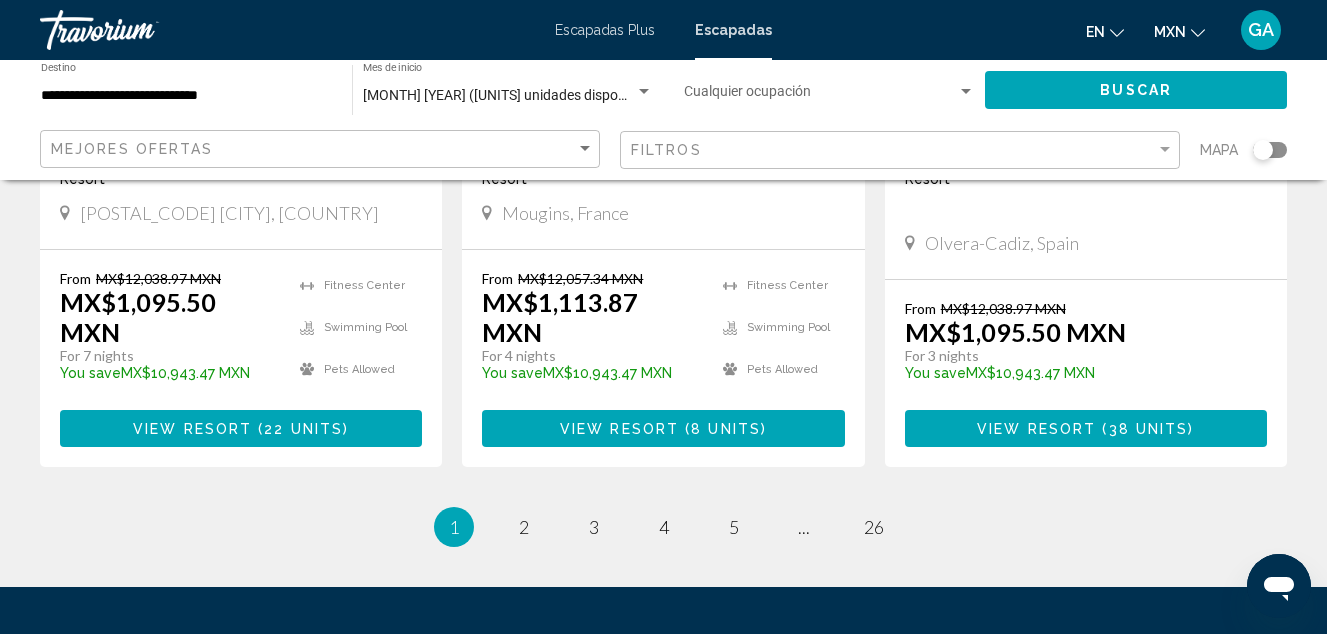 scroll, scrollTop: 2346, scrollLeft: 0, axis: vertical 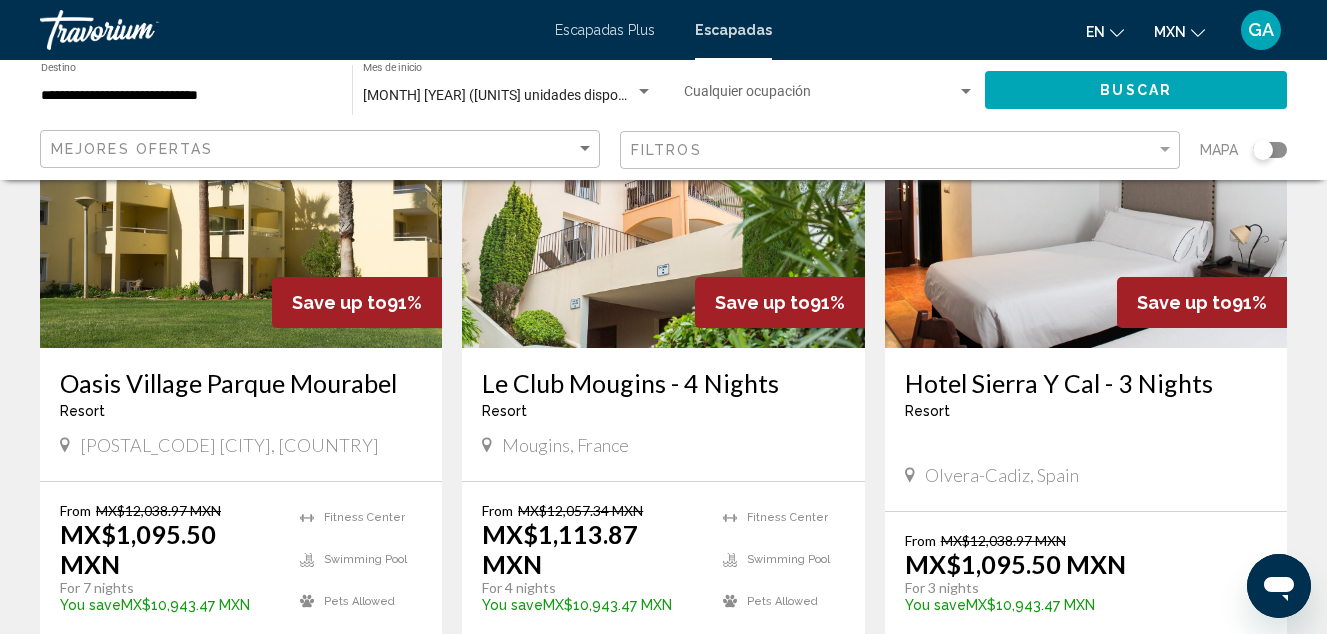click on "Escapadas Plus" at bounding box center [605, 30] 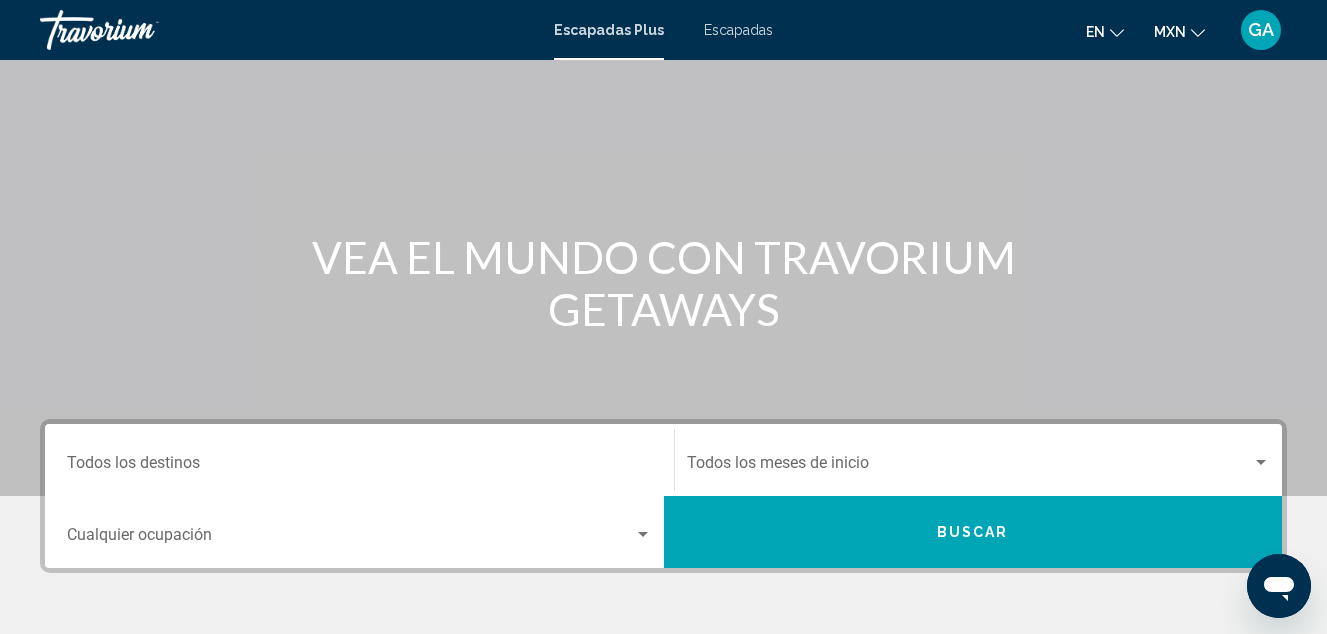 scroll, scrollTop: 200, scrollLeft: 0, axis: vertical 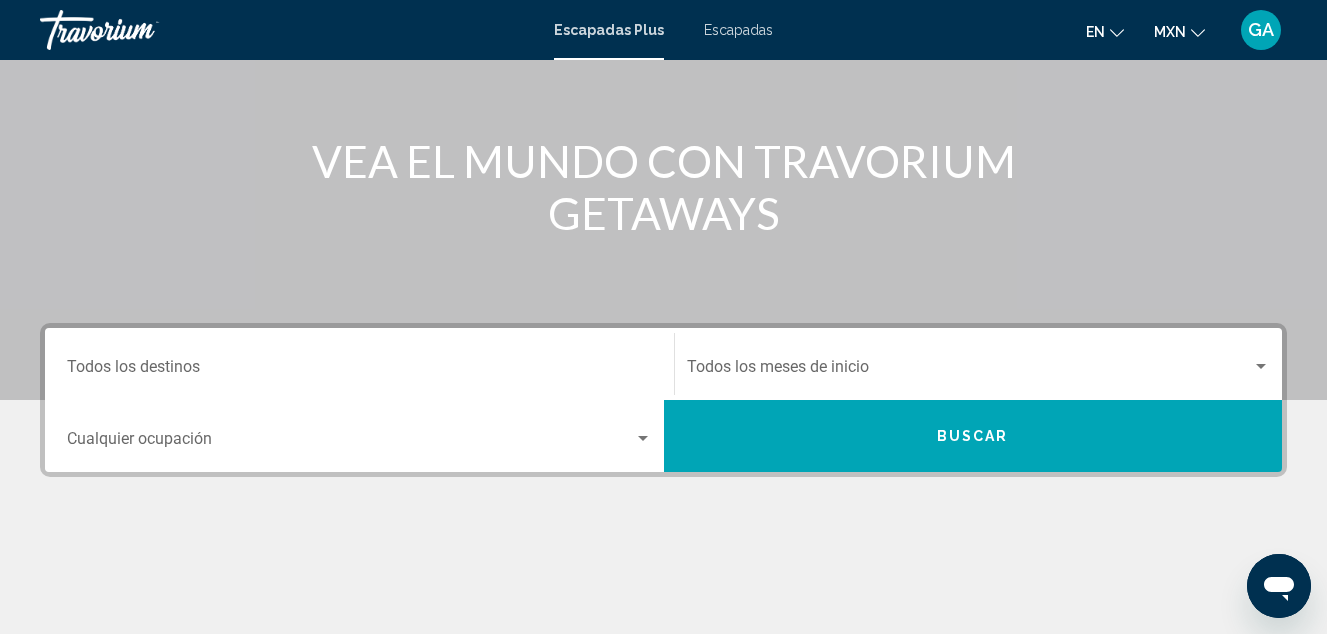 click on "Destination Todos los destinos" at bounding box center (359, 371) 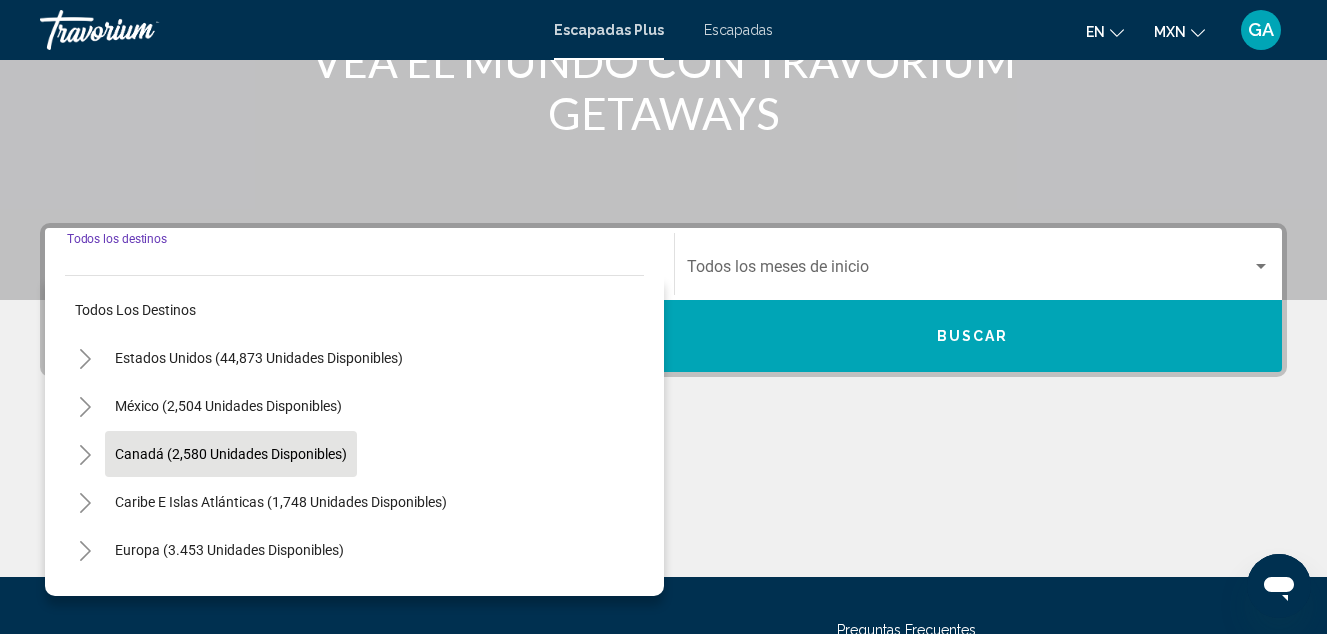 scroll, scrollTop: 458, scrollLeft: 0, axis: vertical 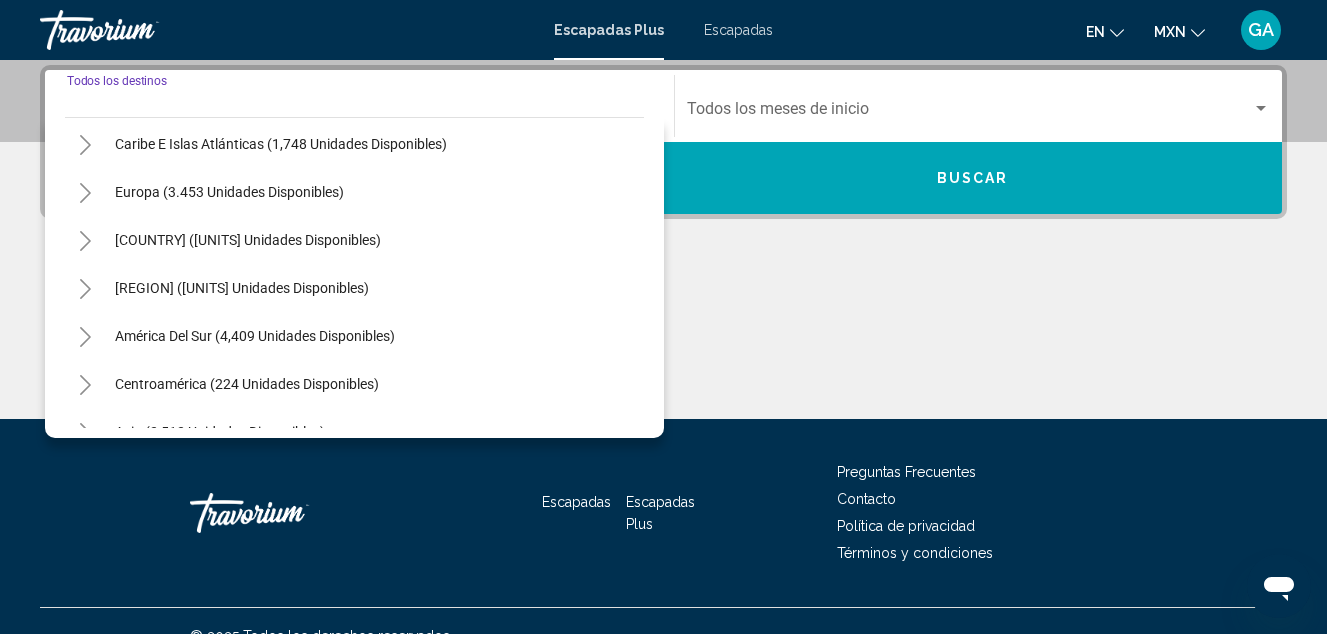 click 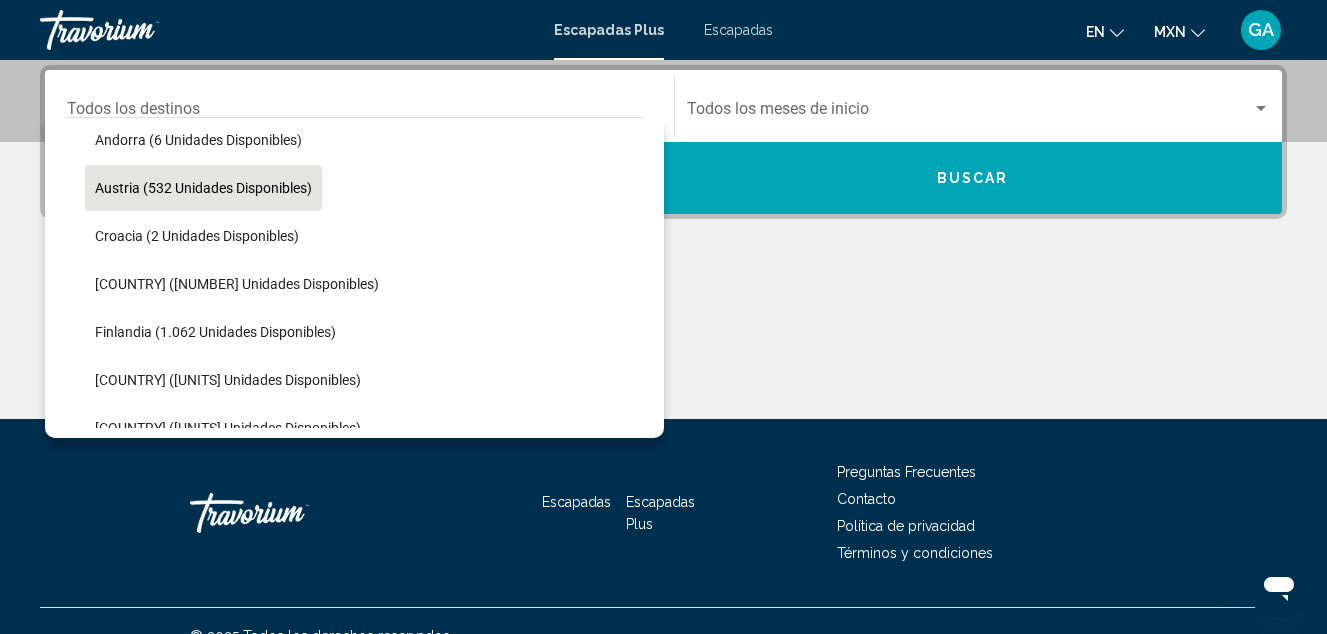 scroll, scrollTop: 400, scrollLeft: 0, axis: vertical 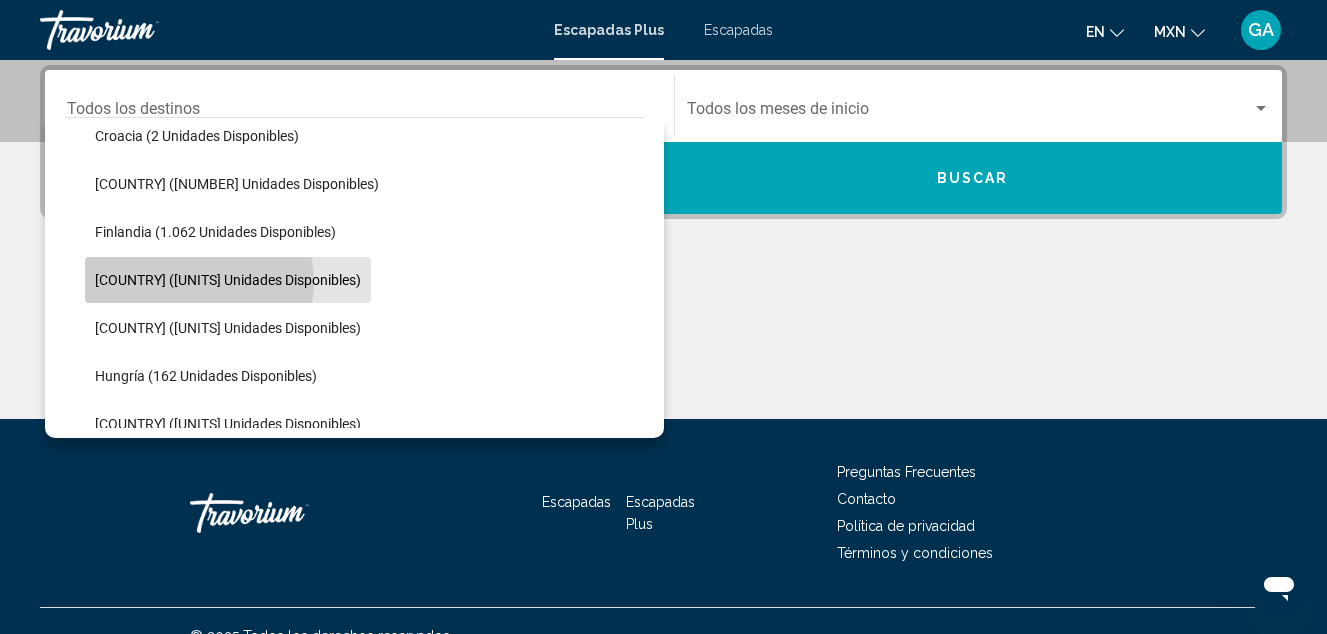 click on "[COUNTRY] ([UNITS] unidades disponibles)" 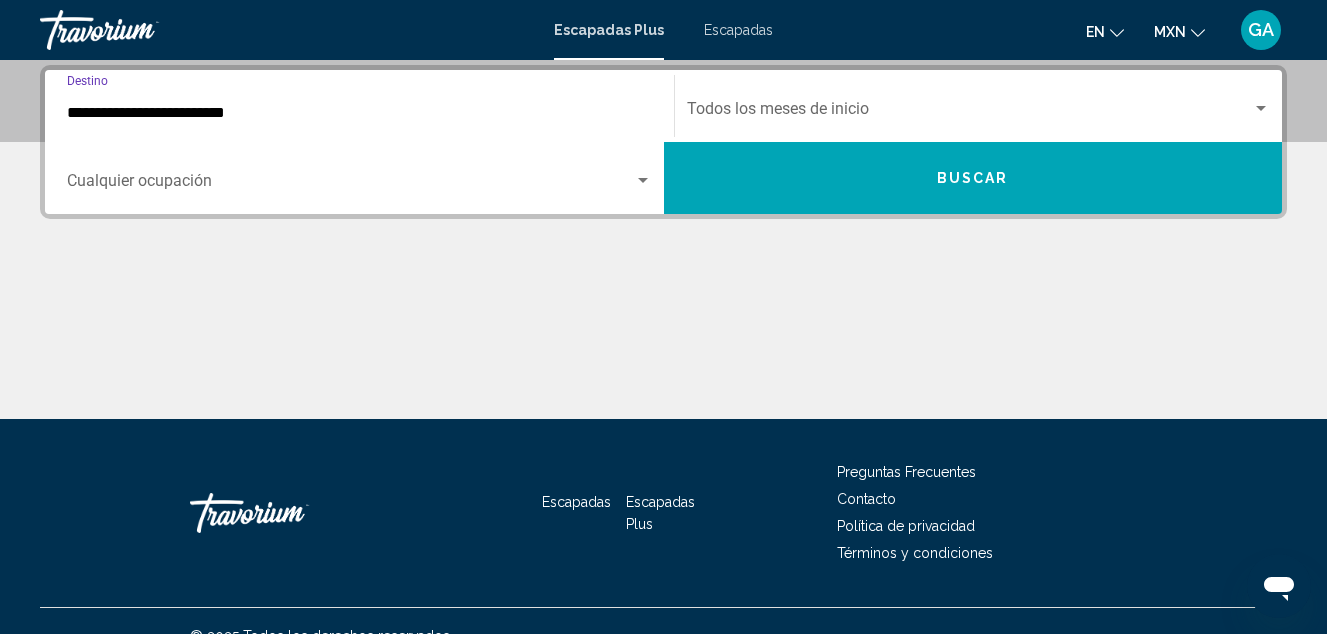 click at bounding box center (970, 113) 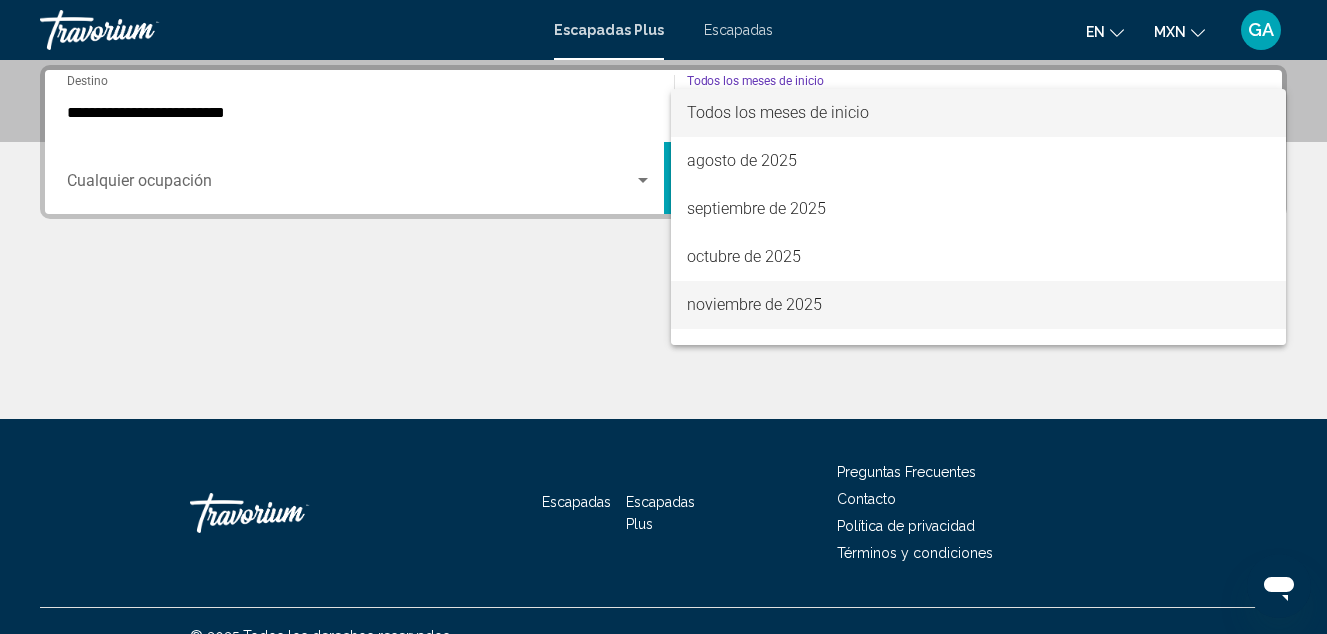 click on "noviembre de 2025" at bounding box center (754, 304) 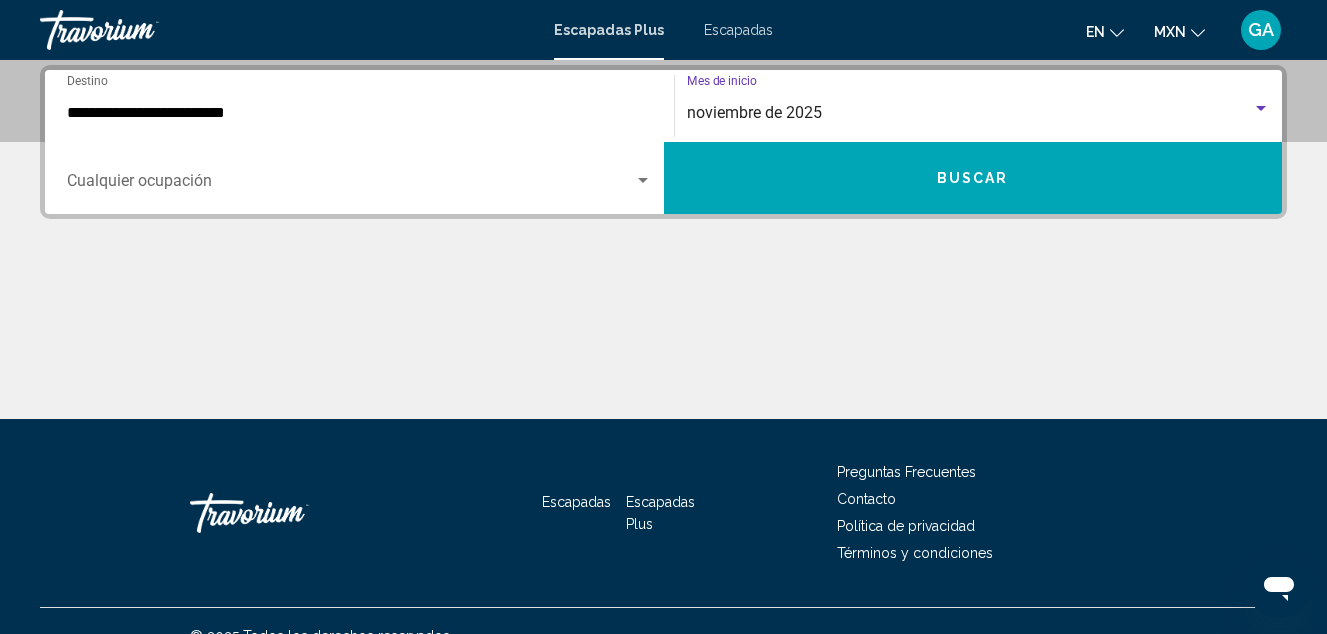 click at bounding box center [350, 185] 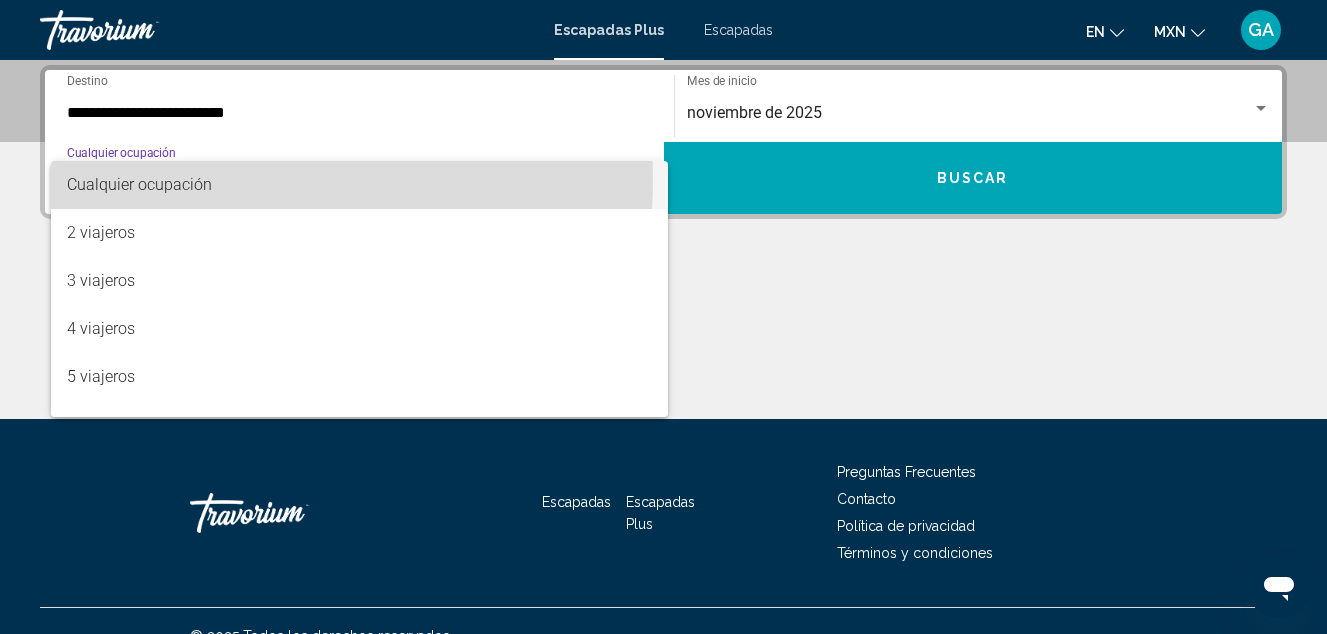 click on "Cualquier ocupación" at bounding box center (139, 184) 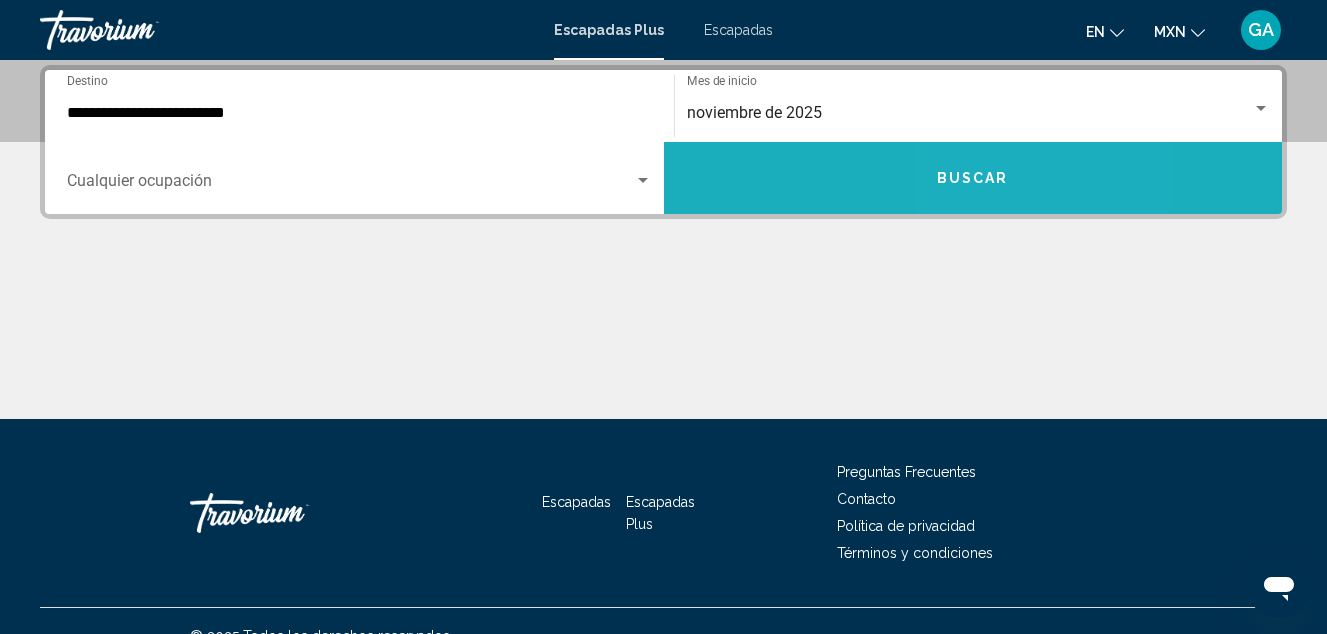 click on "Buscar" at bounding box center (973, 179) 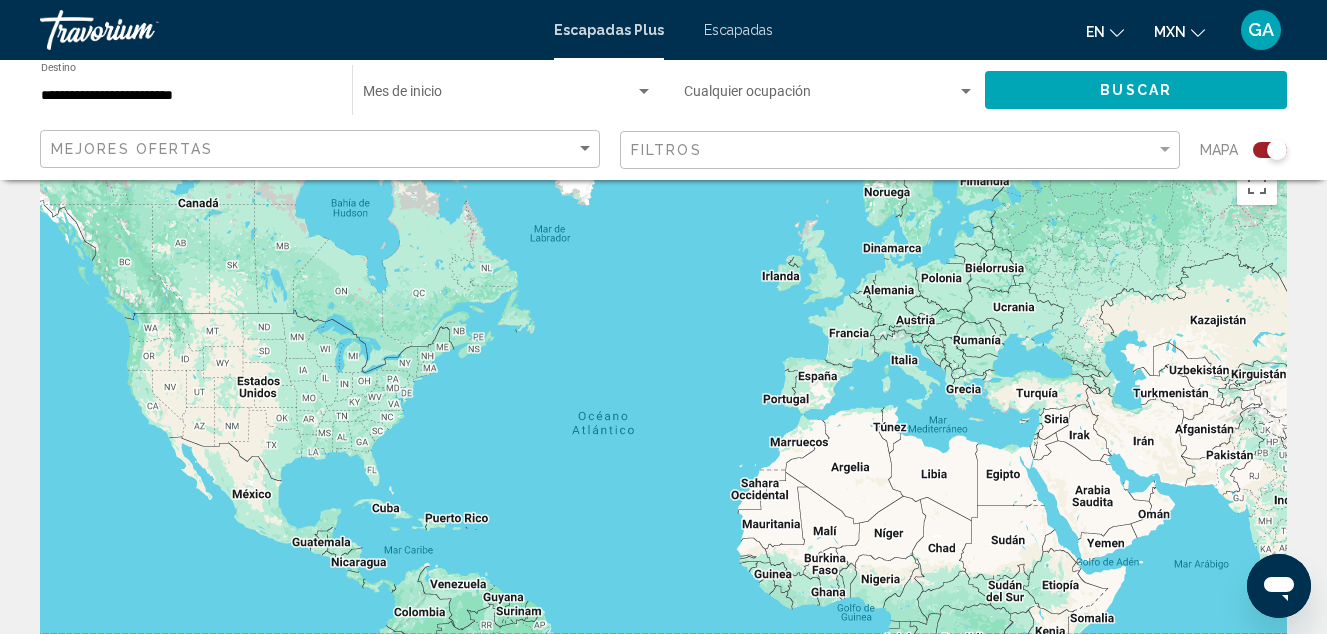 scroll, scrollTop: 0, scrollLeft: 0, axis: both 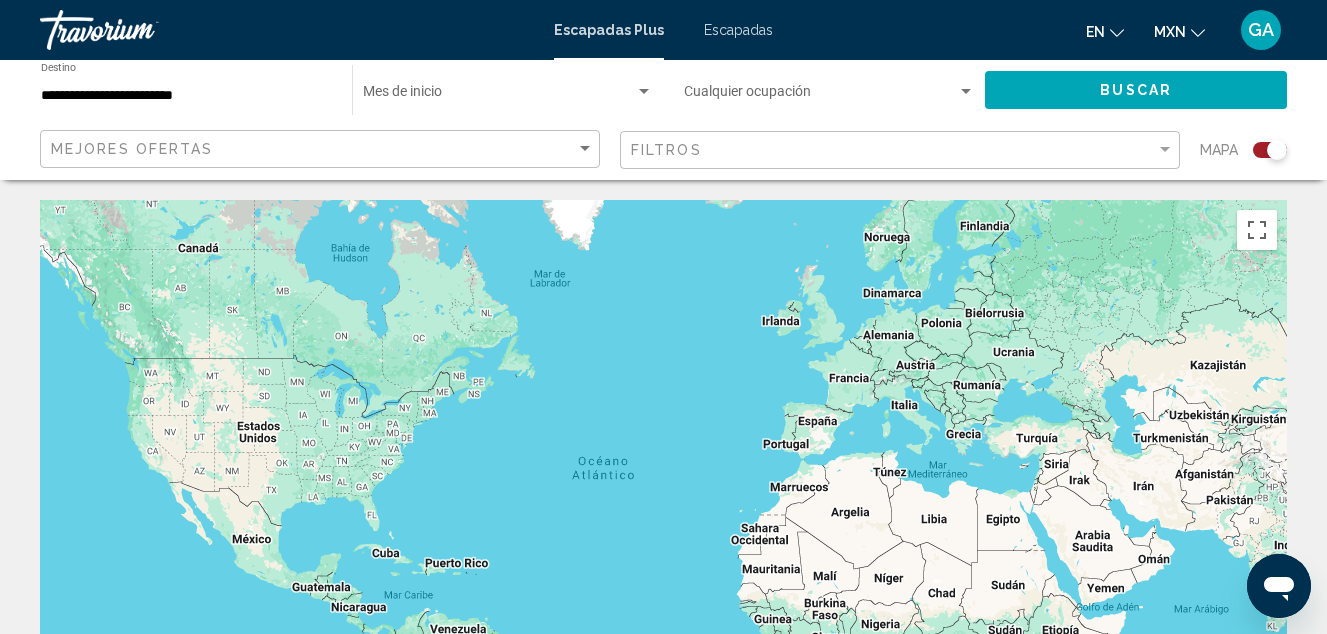 click on "Mejores ofertas" 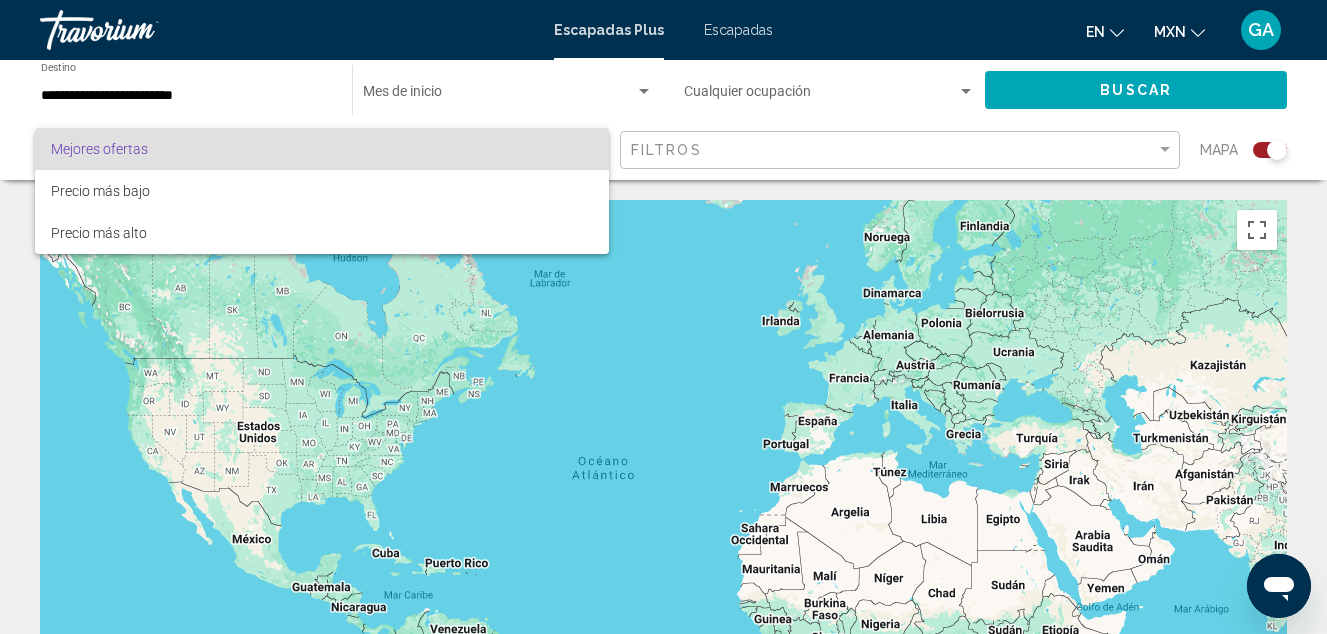 click at bounding box center [663, 317] 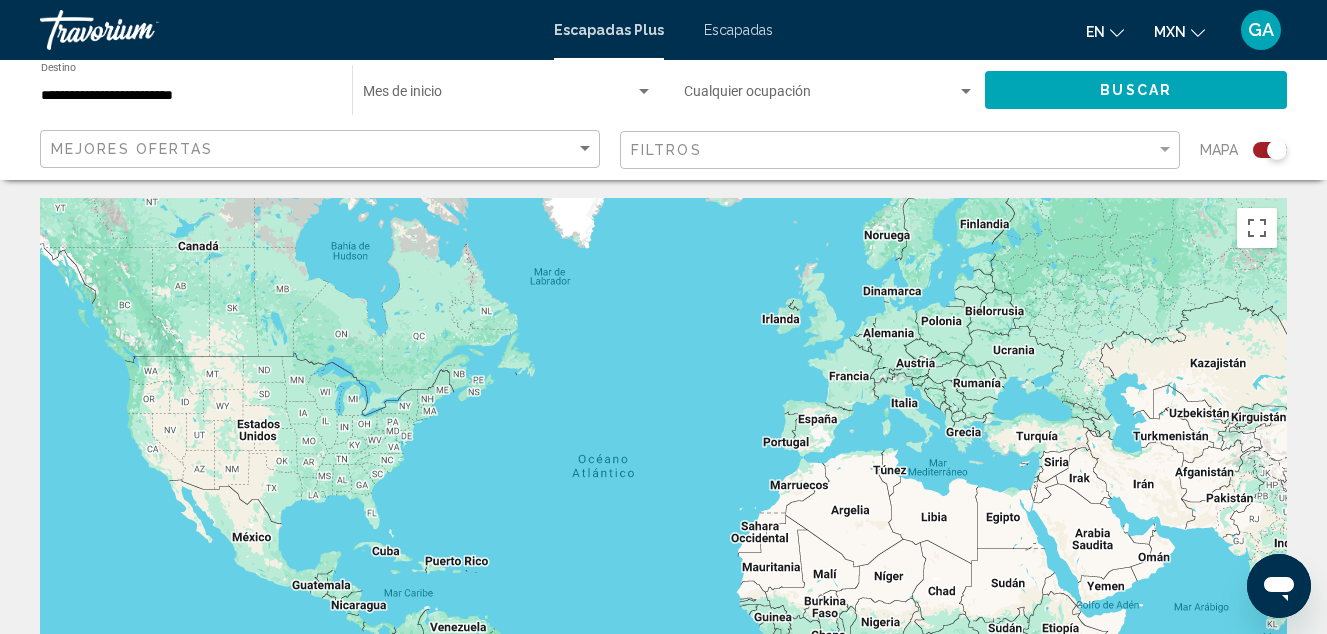 scroll, scrollTop: 0, scrollLeft: 0, axis: both 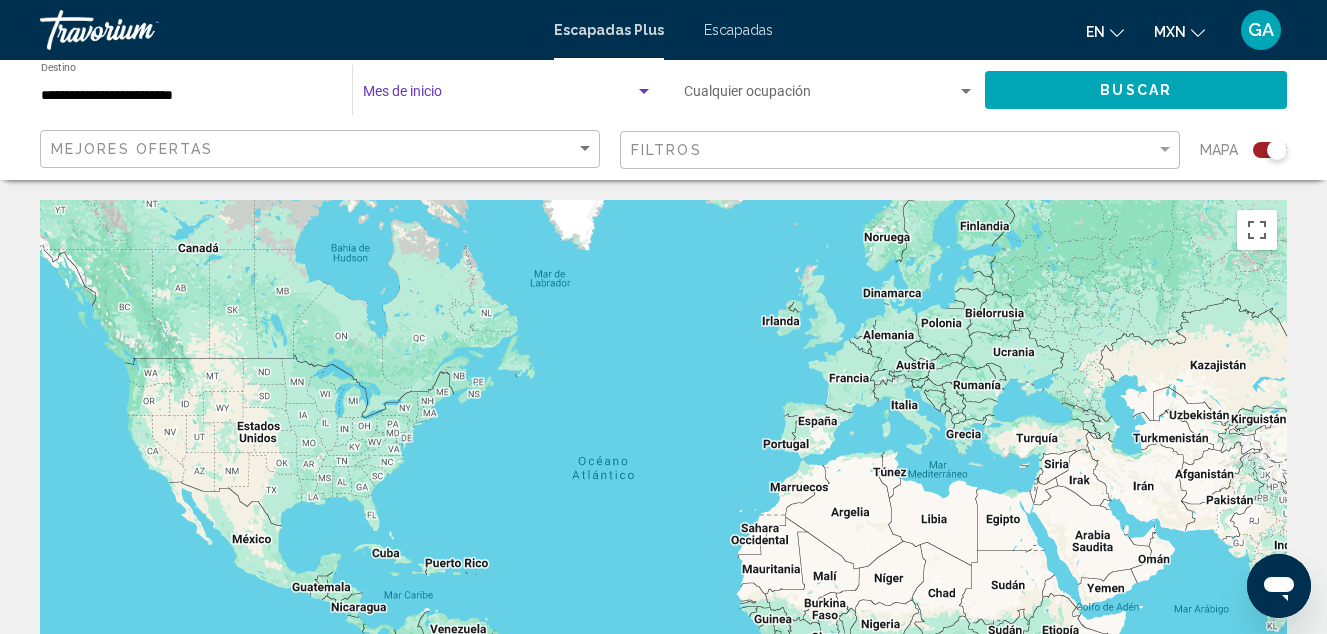 click at bounding box center (499, 96) 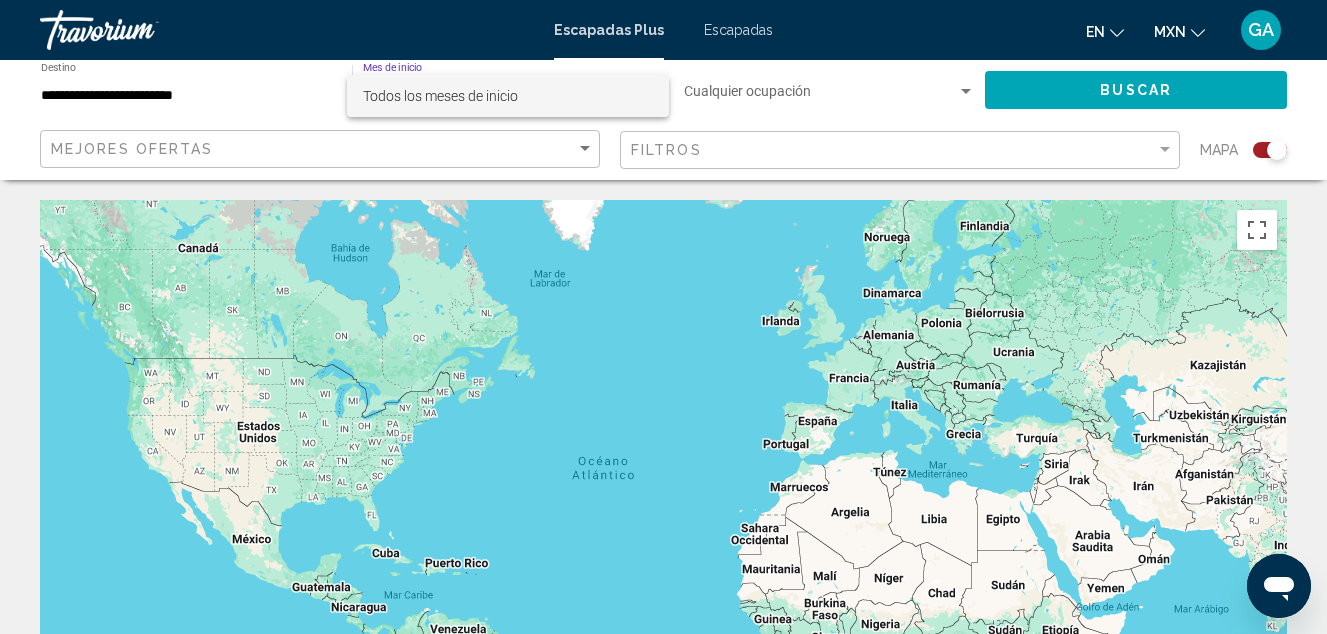 click on "Todos los meses de inicio" at bounding box center (508, 96) 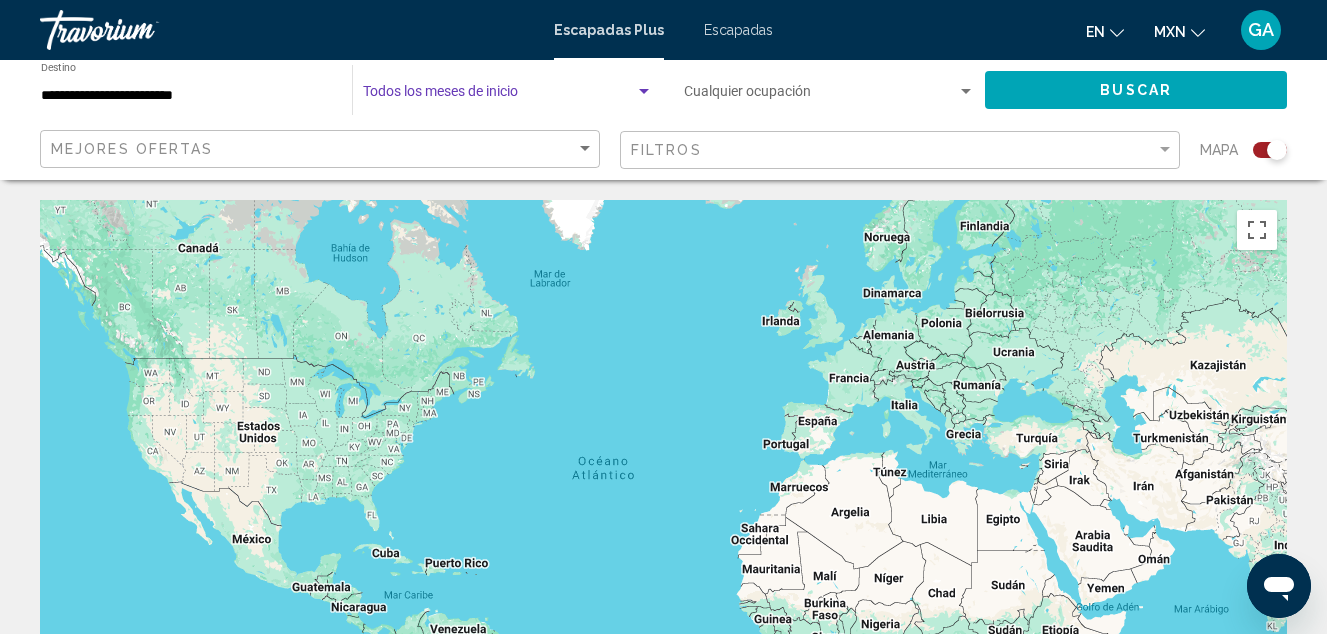 click at bounding box center [820, 96] 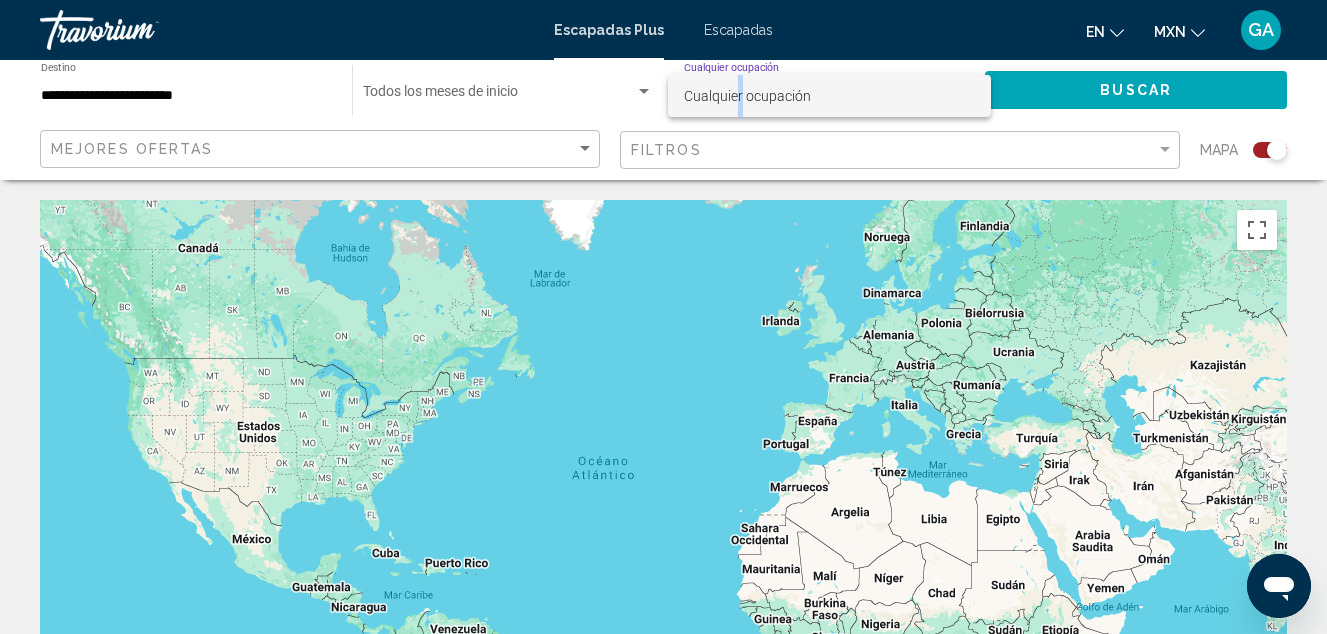 click on "Cualquier ocupación" at bounding box center (747, 96) 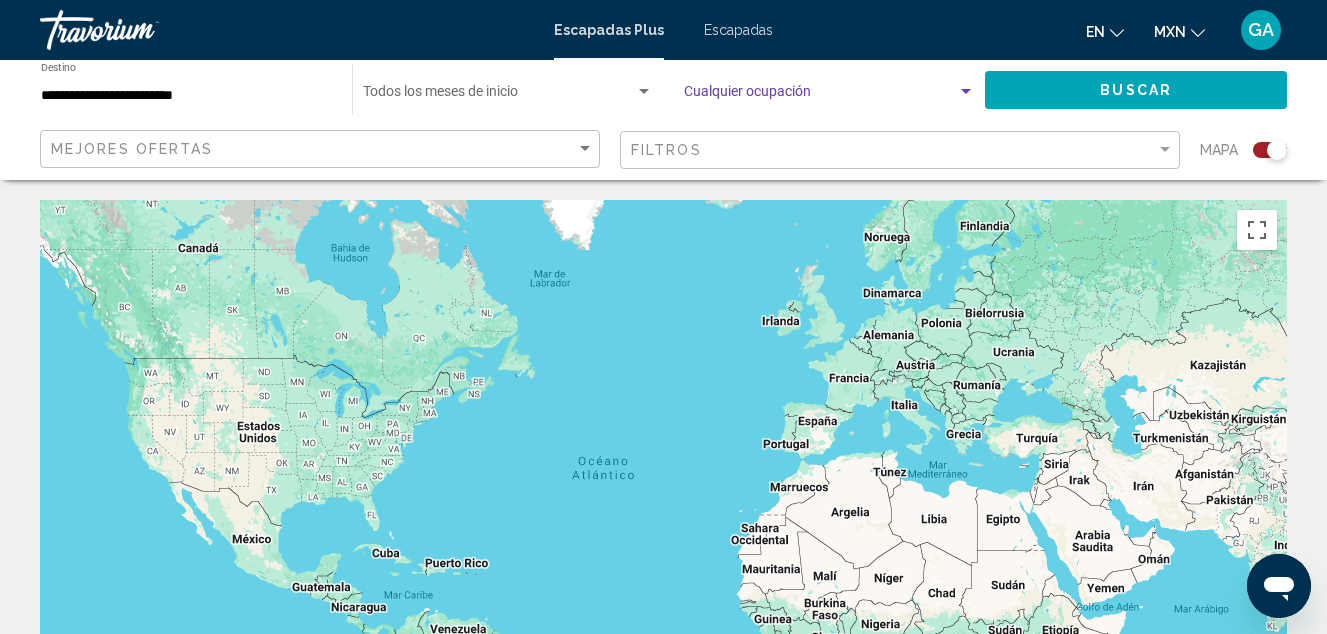 drag, startPoint x: 740, startPoint y: 99, endPoint x: 1075, endPoint y: 98, distance: 335.0015 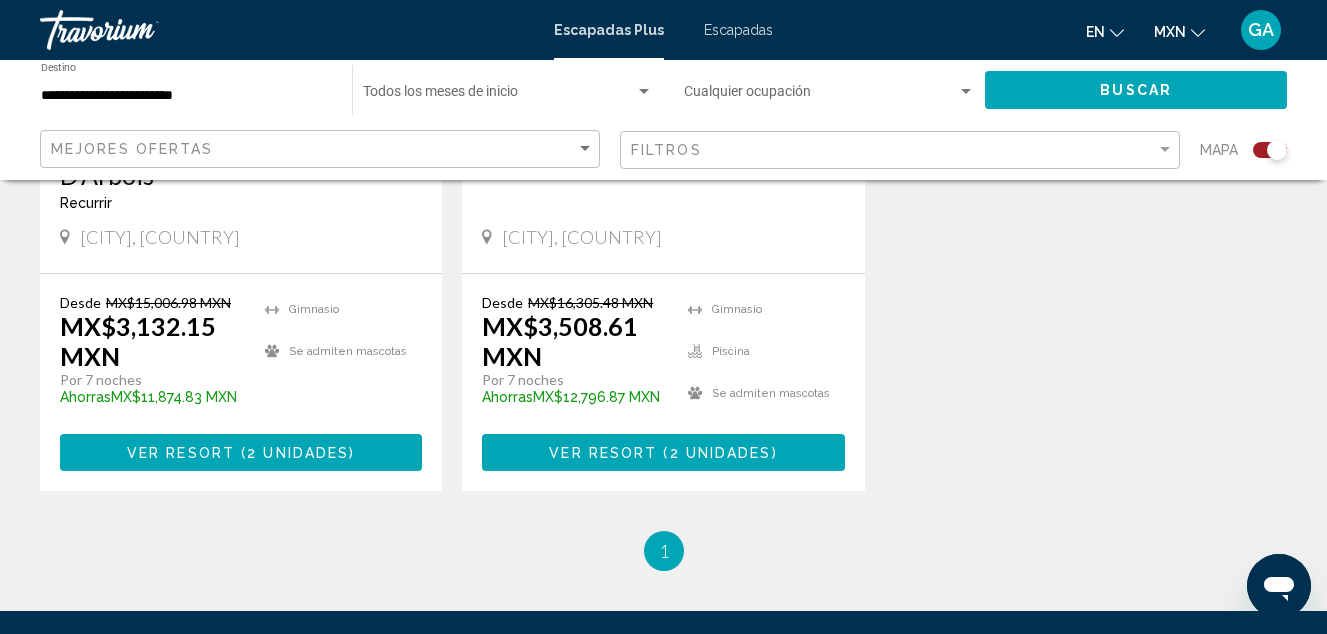 scroll, scrollTop: 1000, scrollLeft: 0, axis: vertical 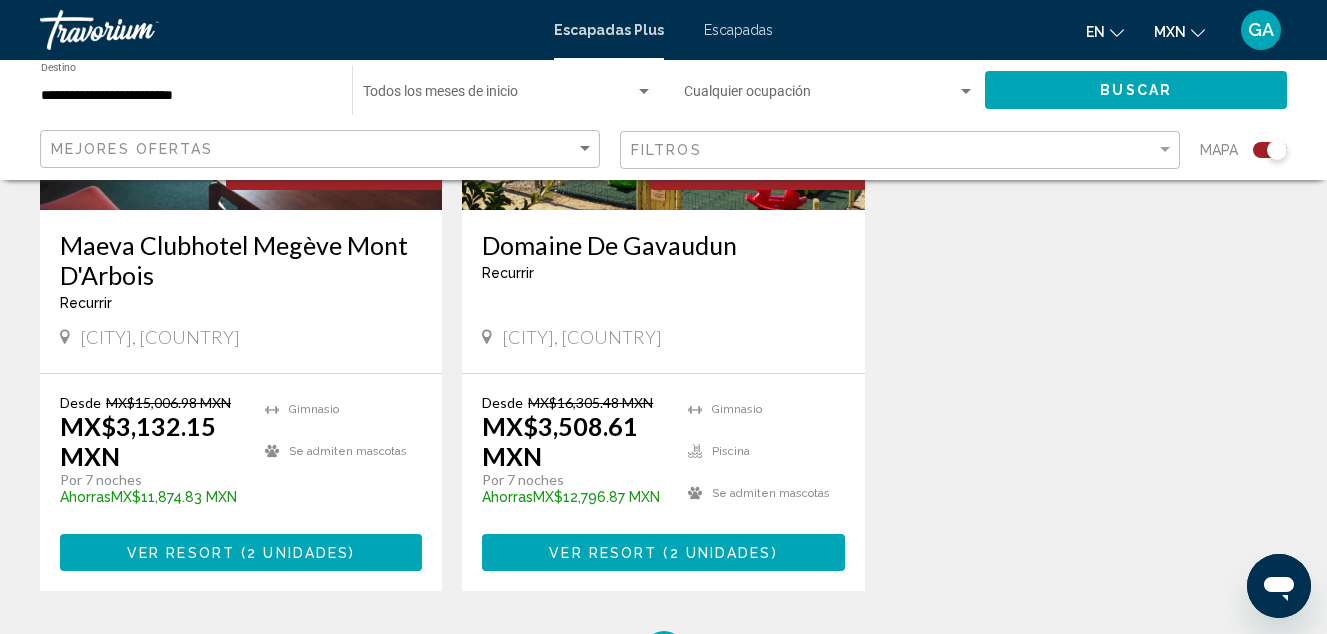 click on "( 2 unidades )" at bounding box center [295, 553] 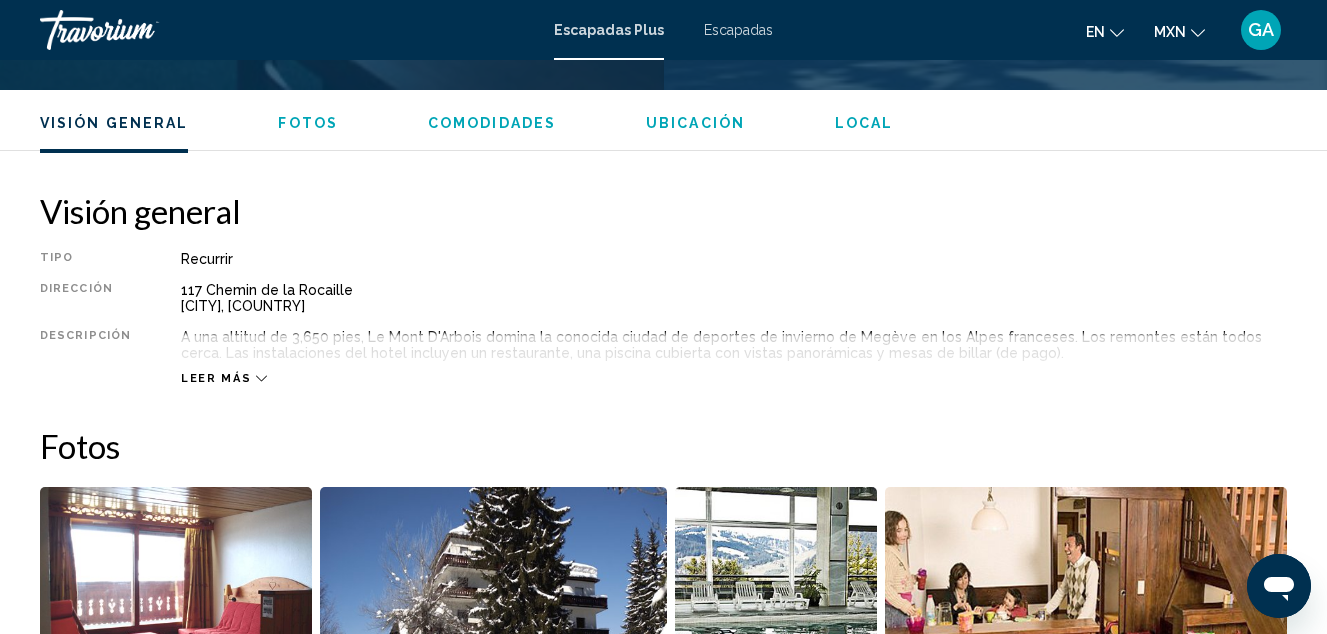 scroll, scrollTop: 918, scrollLeft: 0, axis: vertical 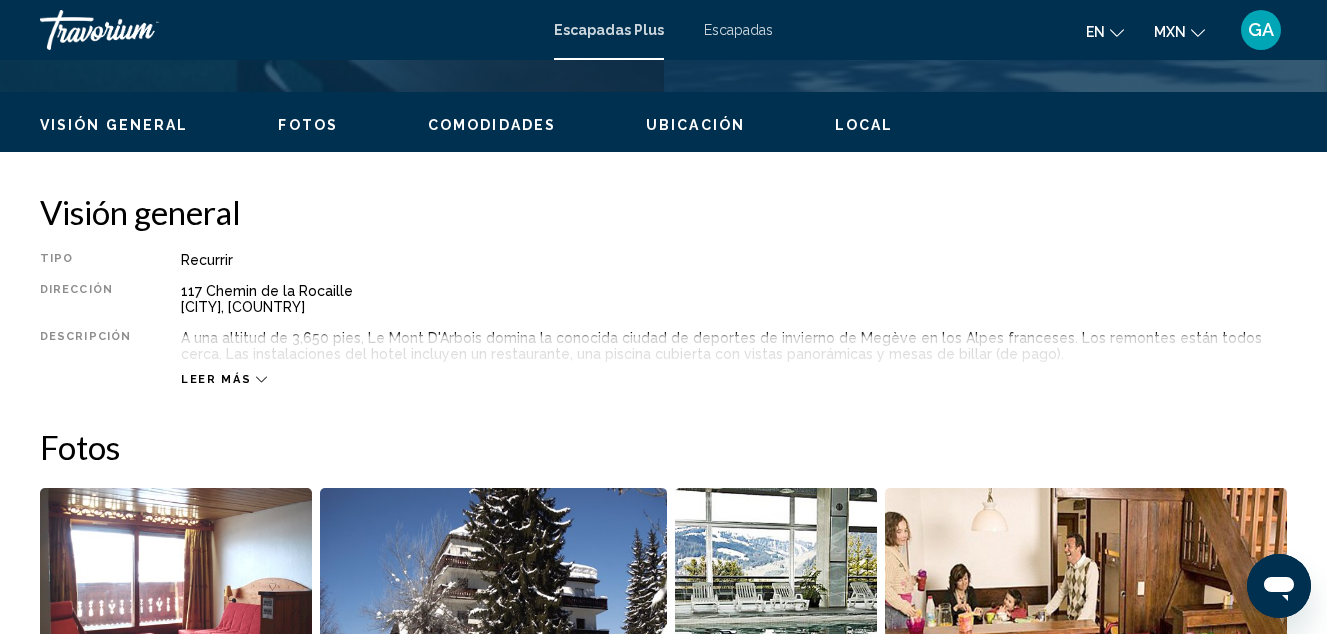 click 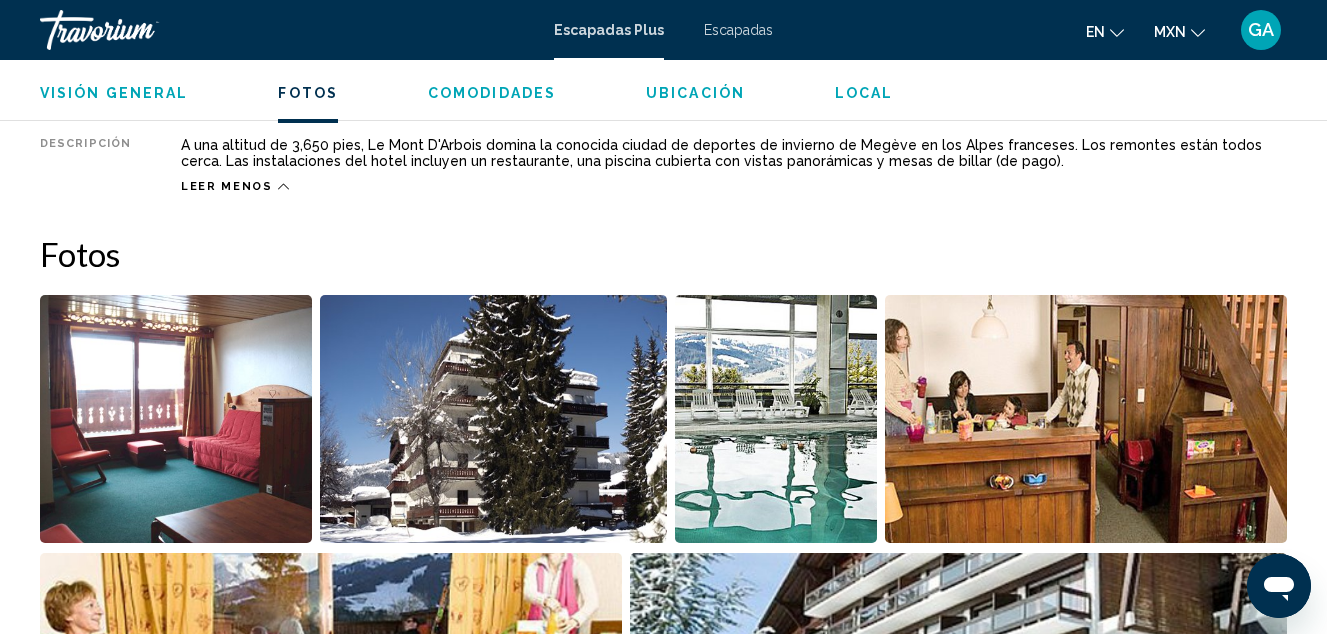 scroll, scrollTop: 799, scrollLeft: 0, axis: vertical 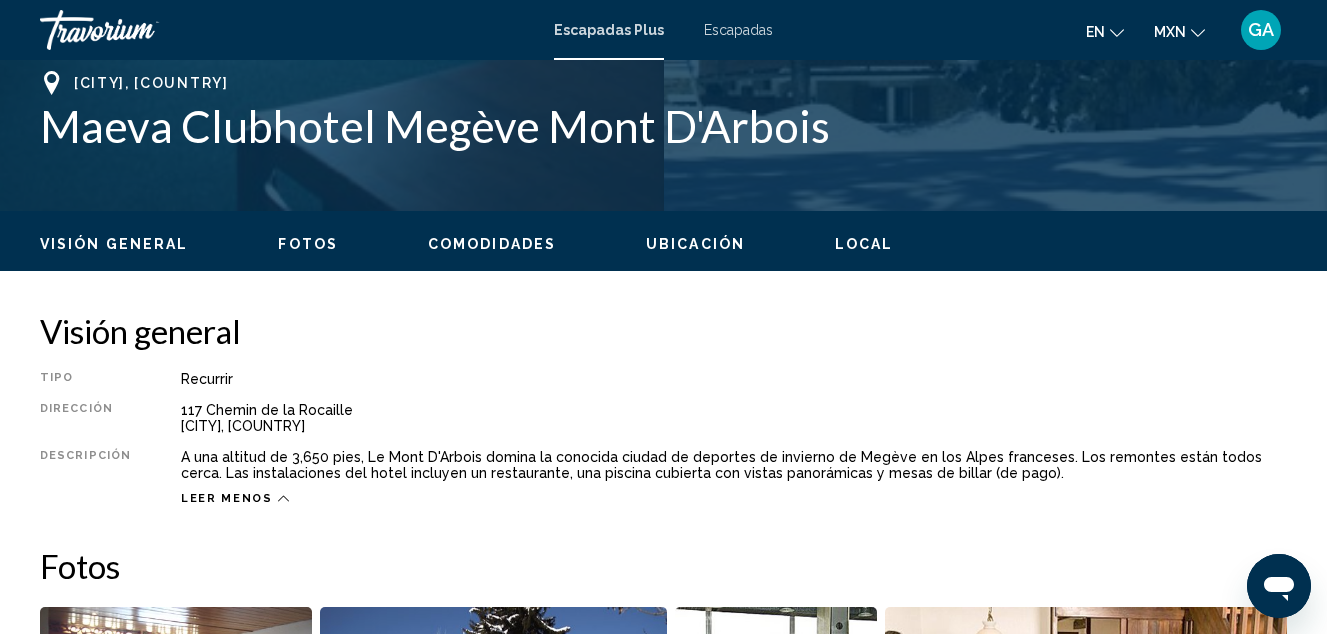click on "Visión general" at bounding box center (114, 244) 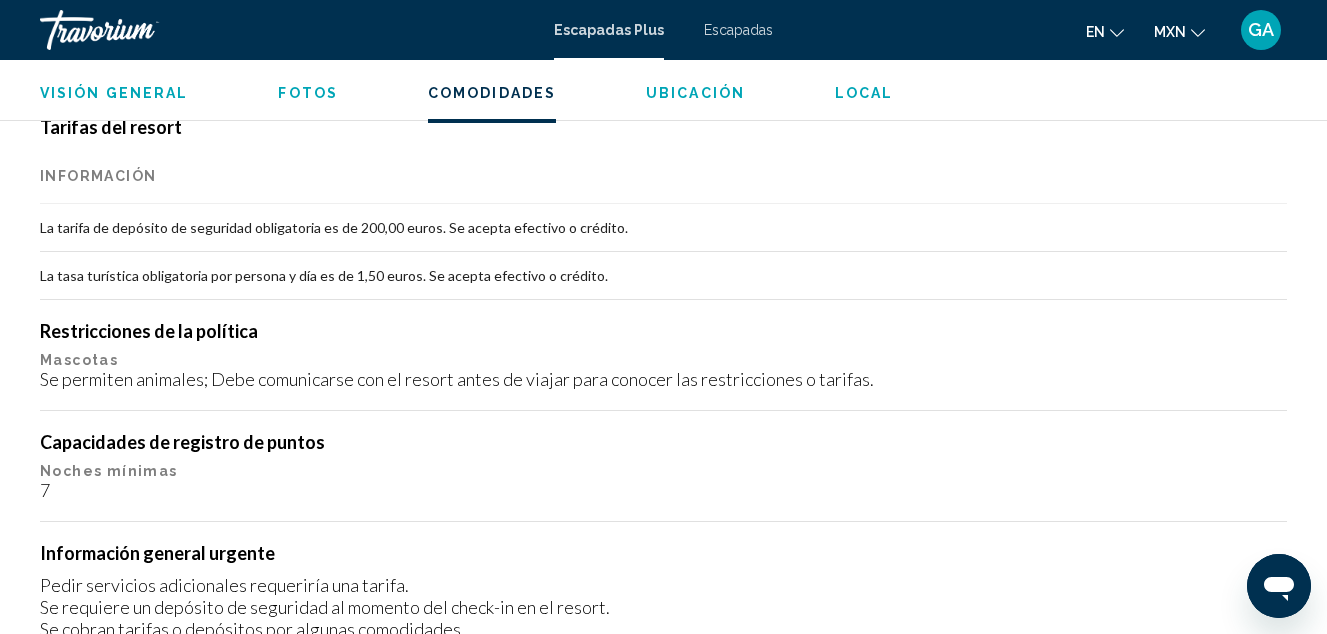 scroll, scrollTop: 2090, scrollLeft: 0, axis: vertical 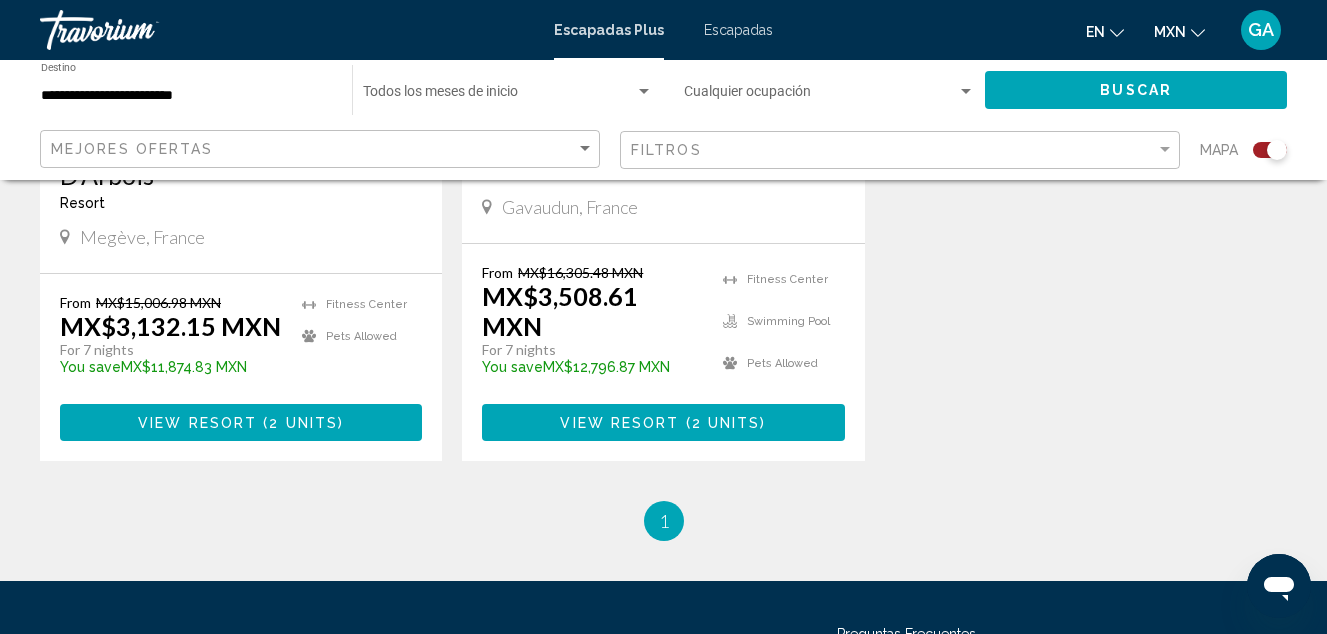 click on "View Resort    ( 2 units )" at bounding box center [241, 422] 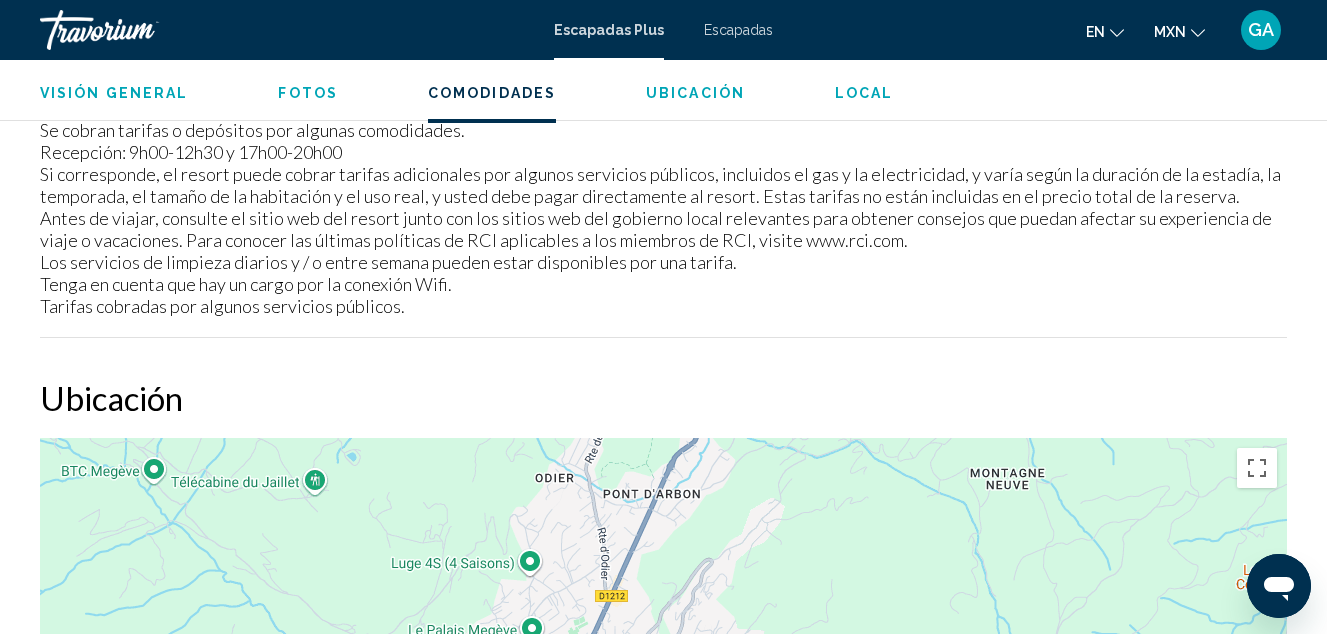 scroll, scrollTop: 2499, scrollLeft: 0, axis: vertical 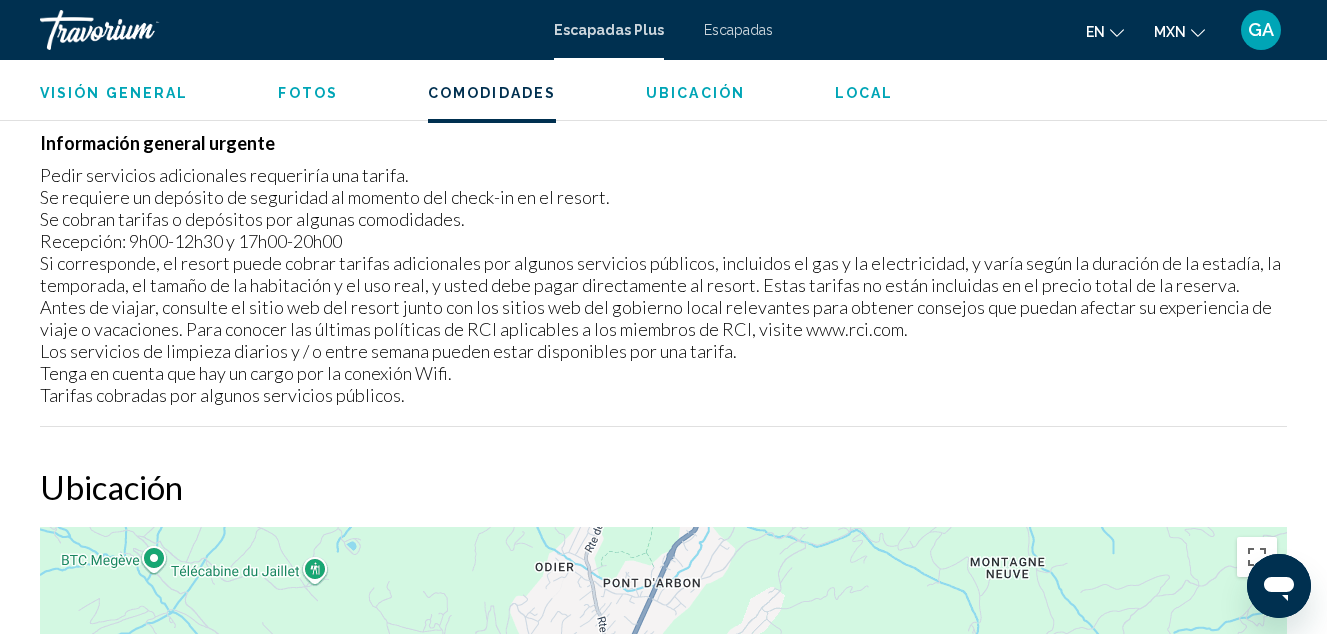 click at bounding box center (140, 30) 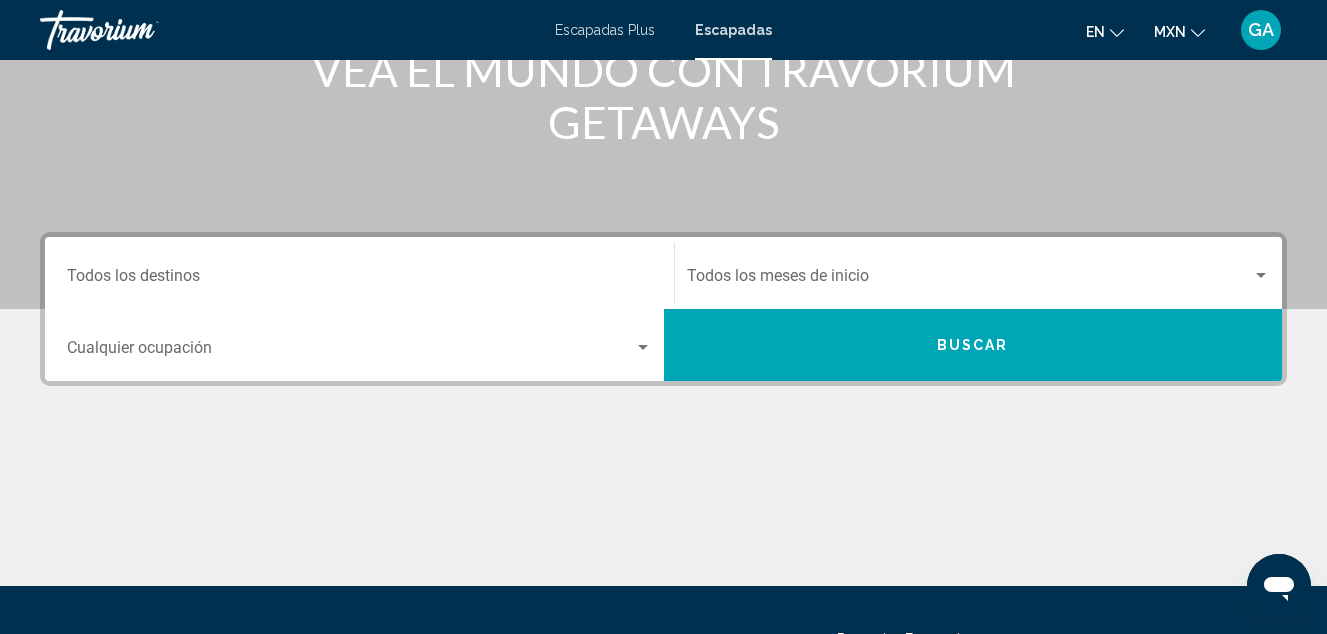 scroll, scrollTop: 88, scrollLeft: 0, axis: vertical 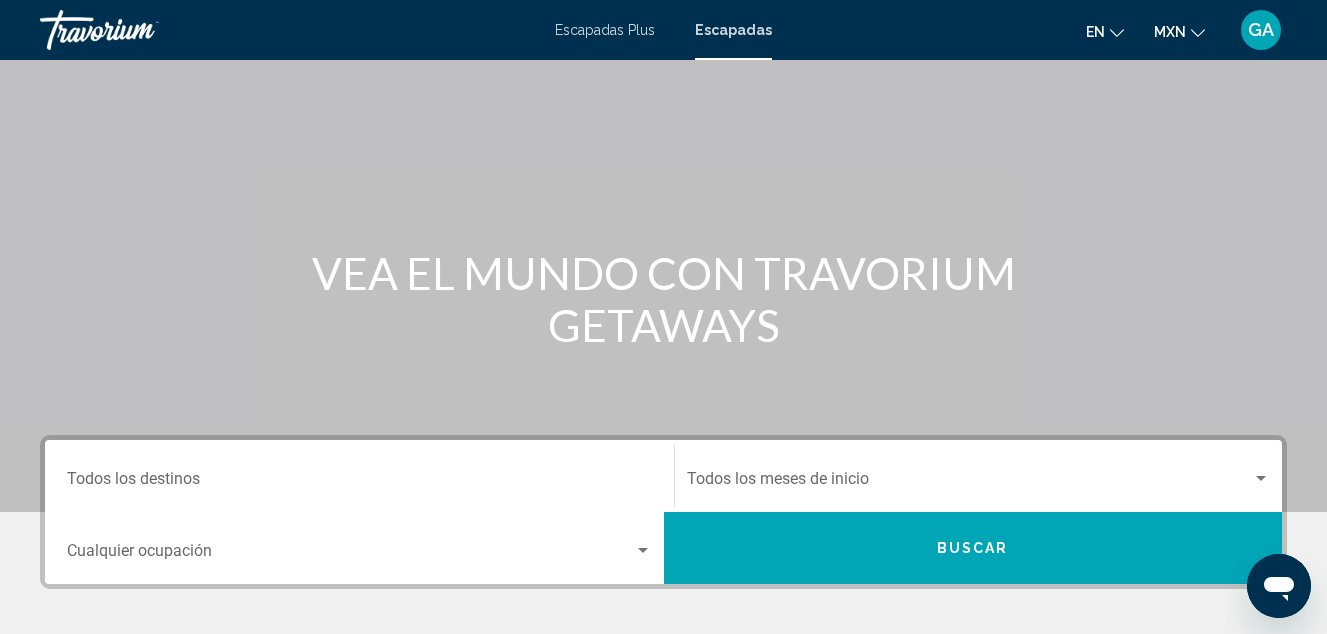 click on "Escapadas" at bounding box center [733, 30] 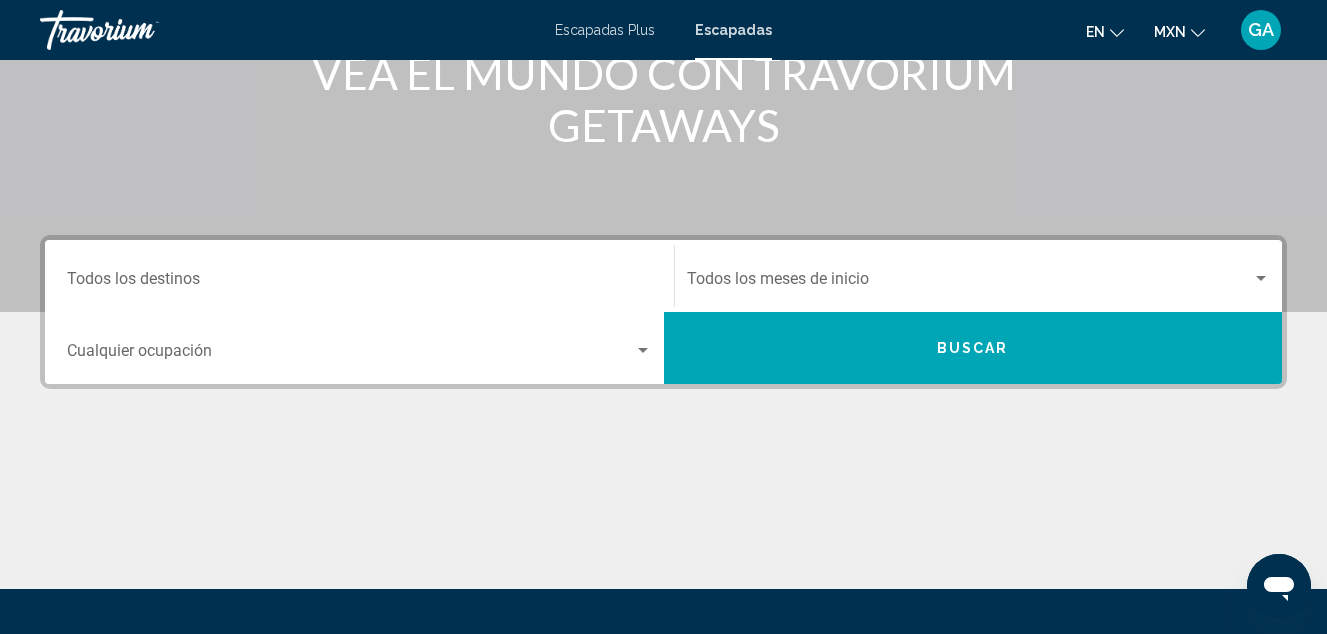 click on "Destination Todos los destinos" at bounding box center (359, 283) 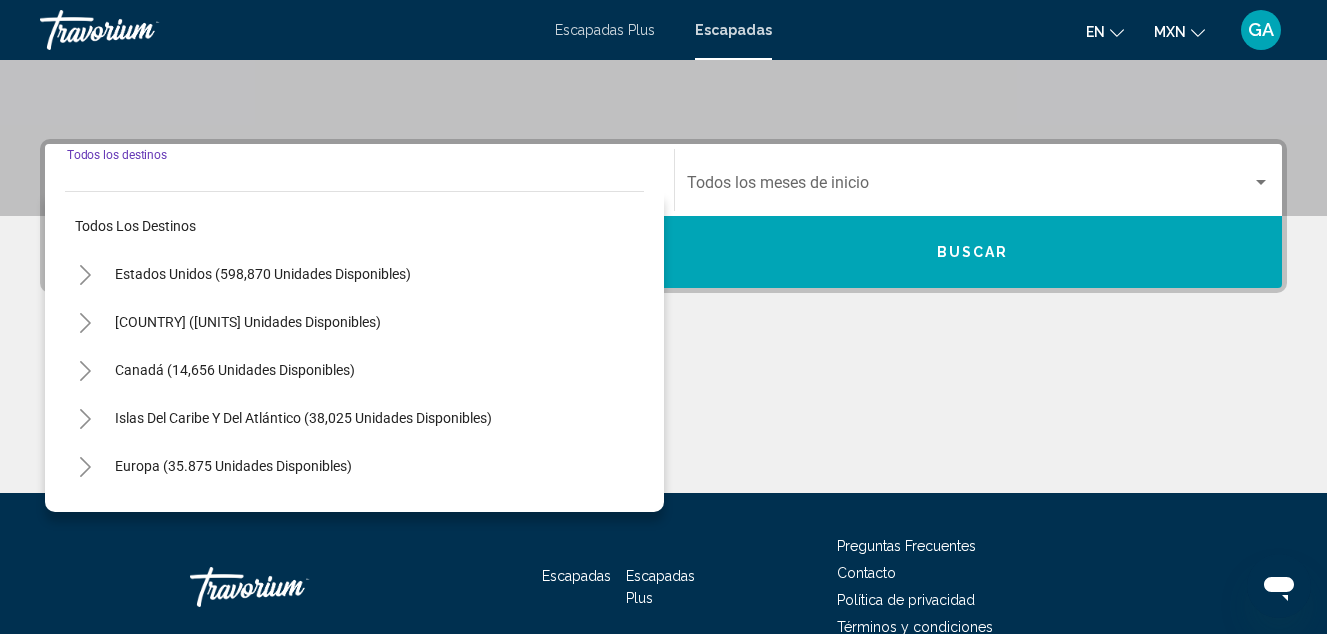 scroll, scrollTop: 458, scrollLeft: 0, axis: vertical 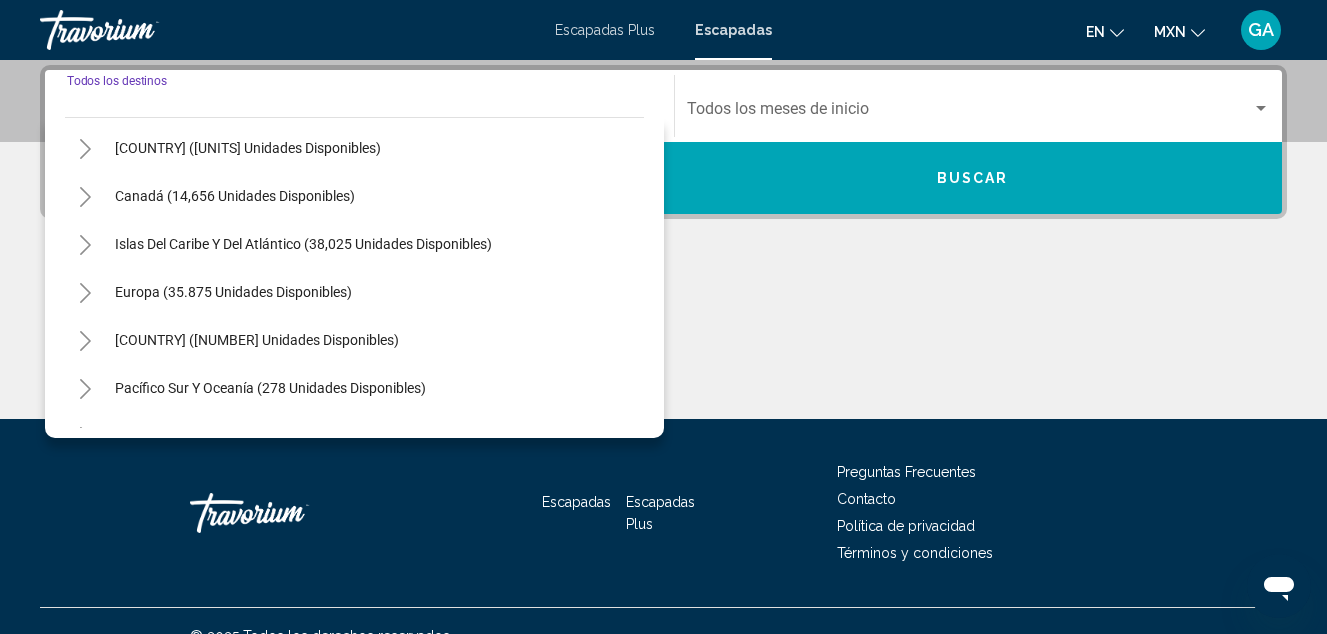 click 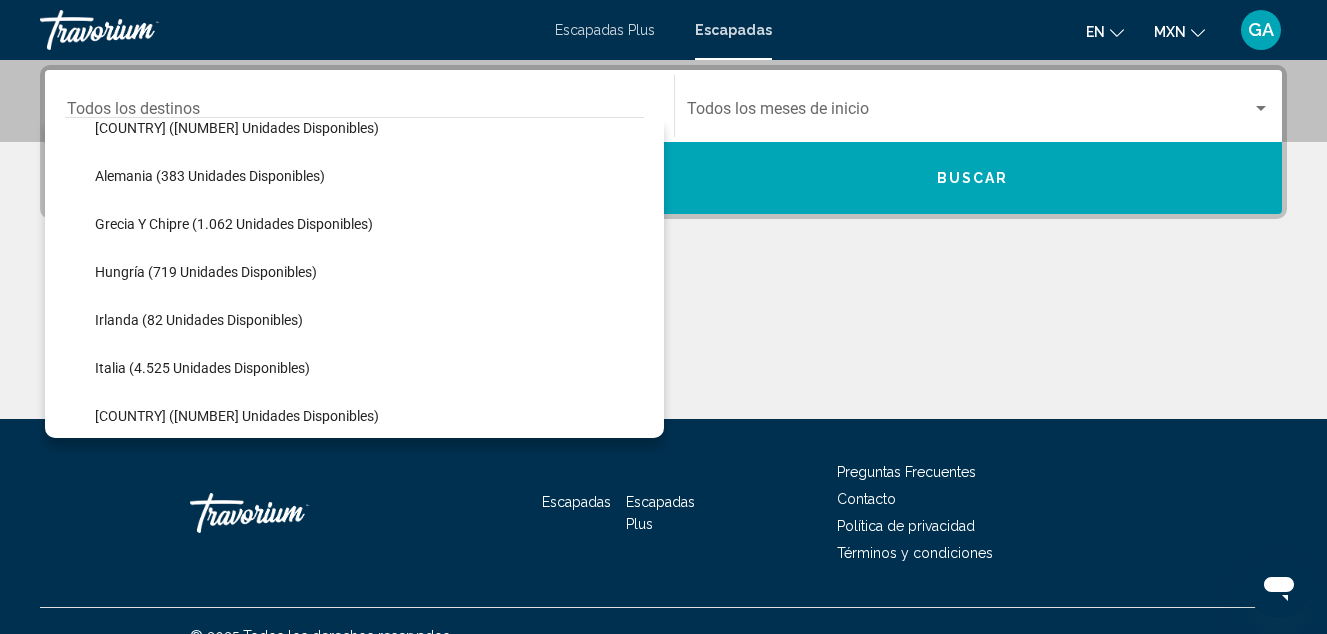 scroll, scrollTop: 700, scrollLeft: 0, axis: vertical 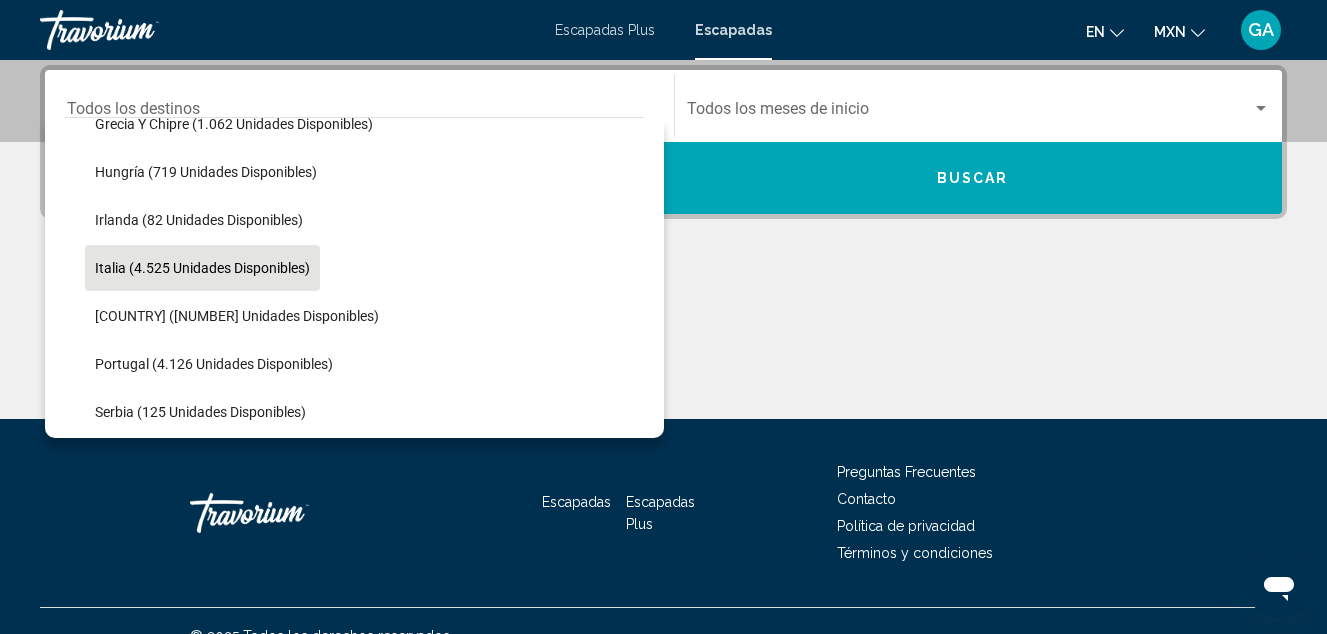 click on "Italia (4.525 unidades disponibles)" 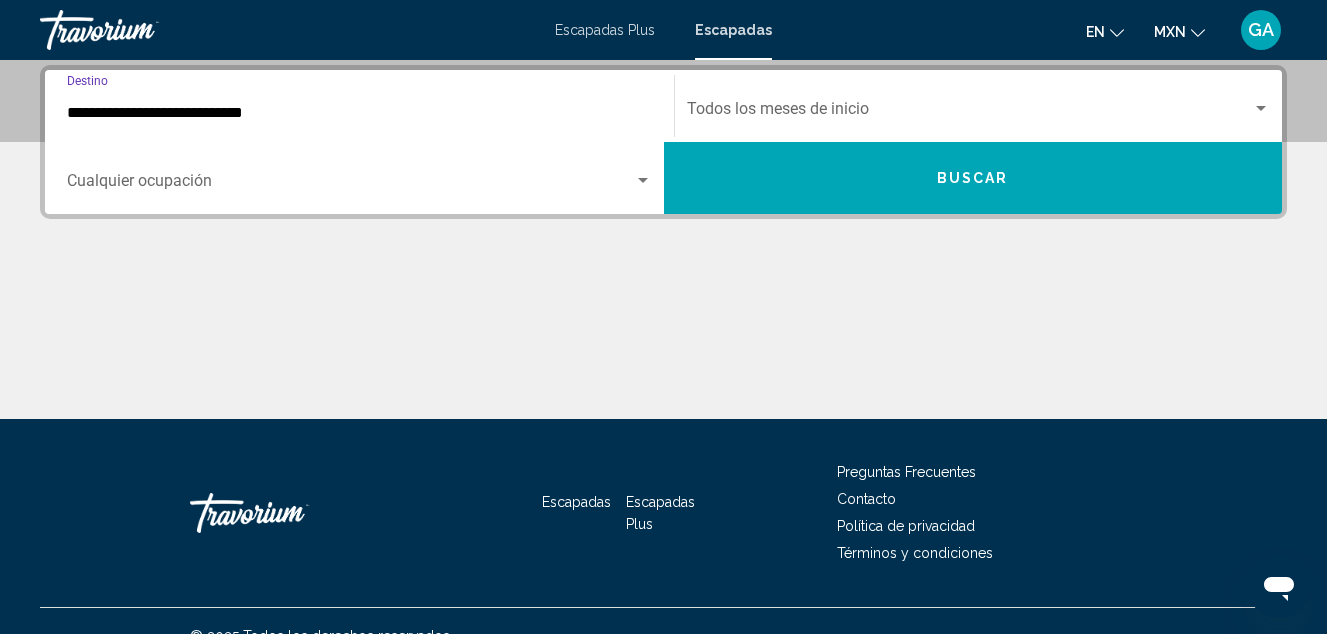 click at bounding box center [970, 113] 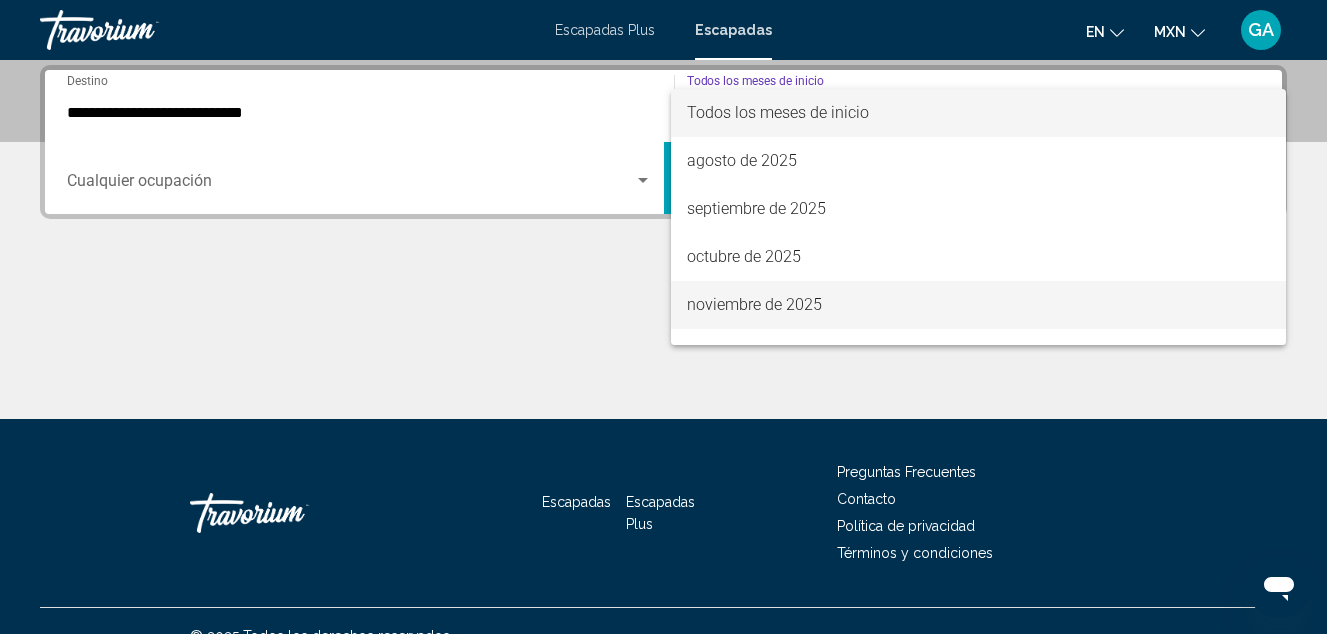 click on "noviembre de 2025" at bounding box center [754, 304] 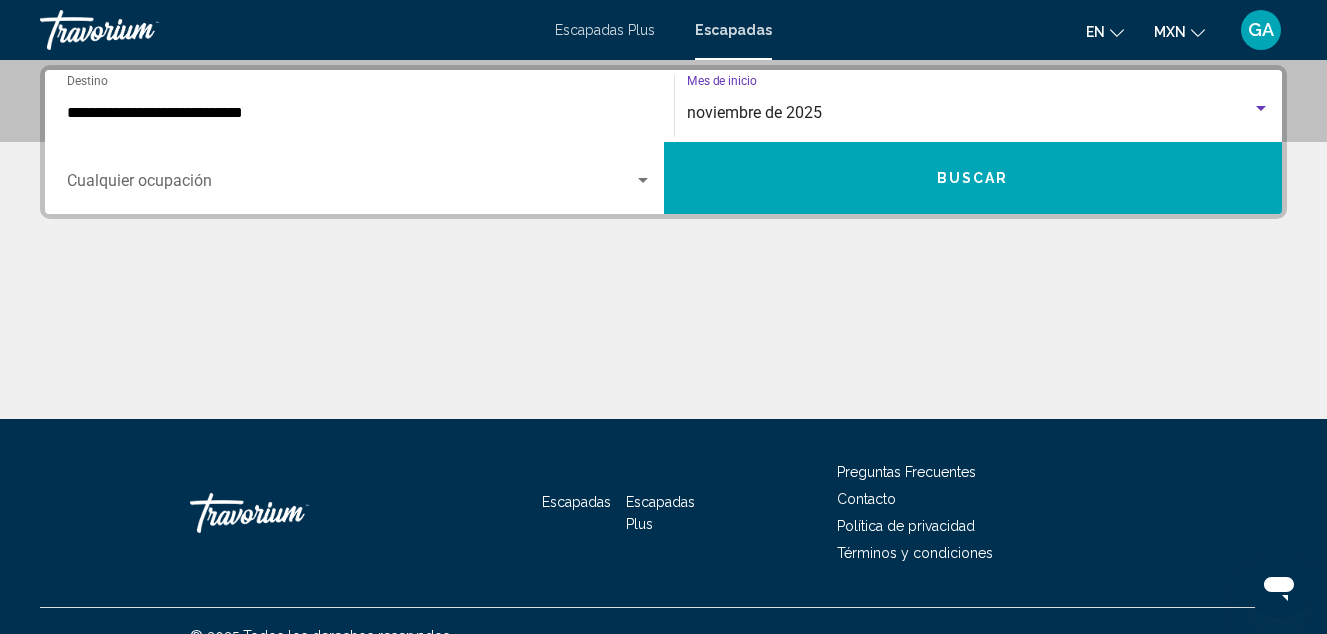 click at bounding box center (350, 185) 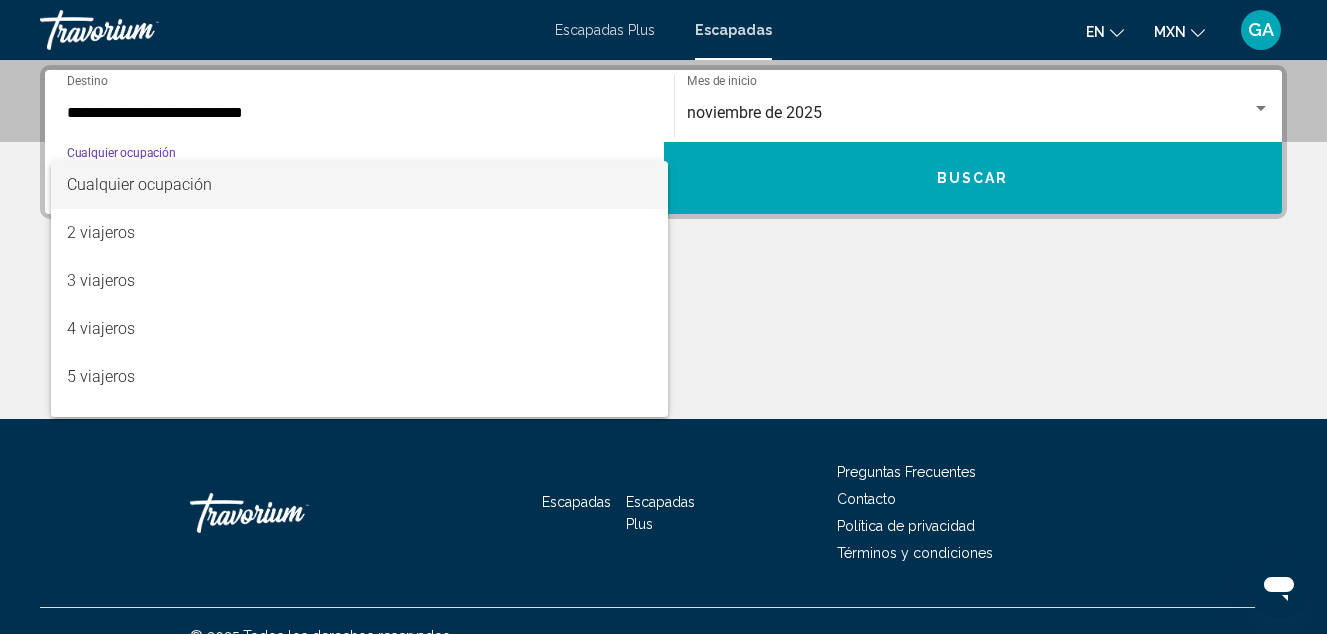 click on "Cualquier ocupación" at bounding box center (139, 184) 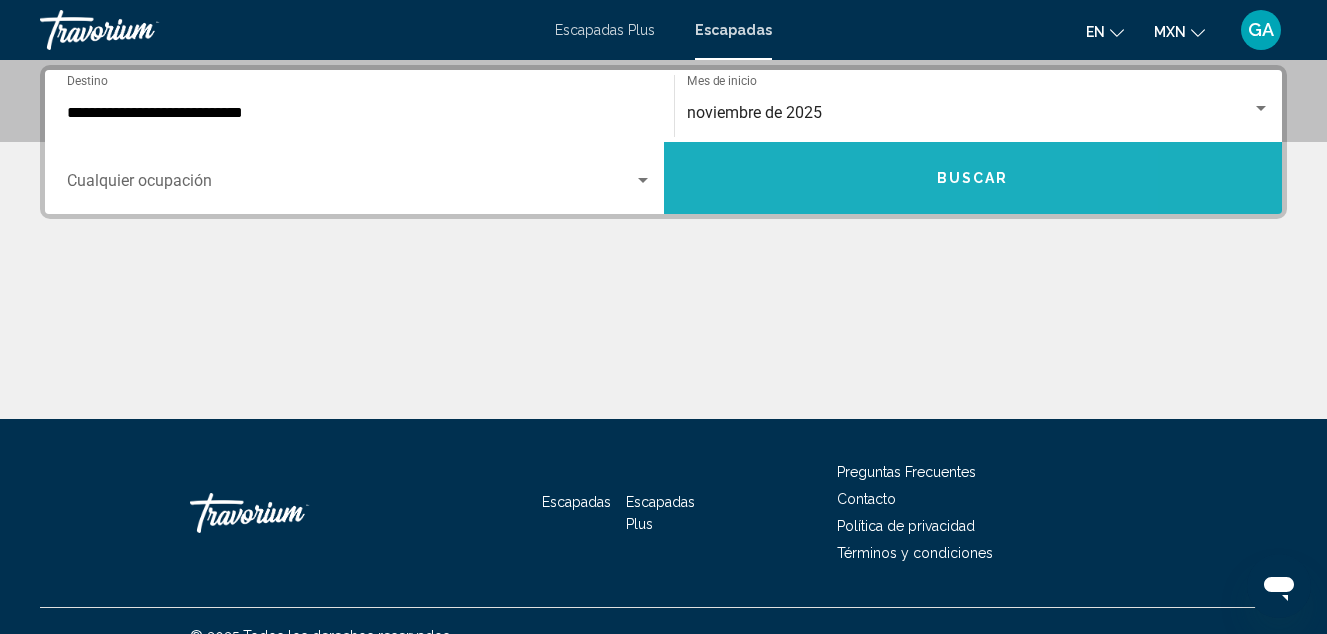 click on "Buscar" at bounding box center [973, 178] 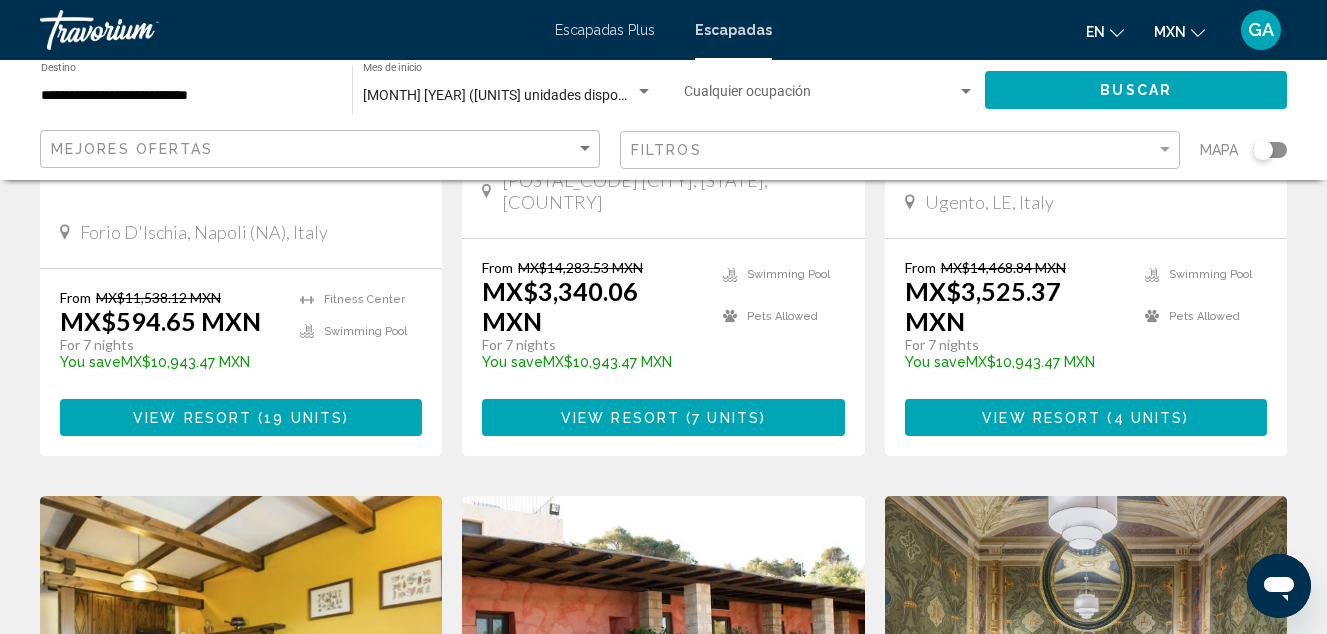 scroll, scrollTop: 400, scrollLeft: 0, axis: vertical 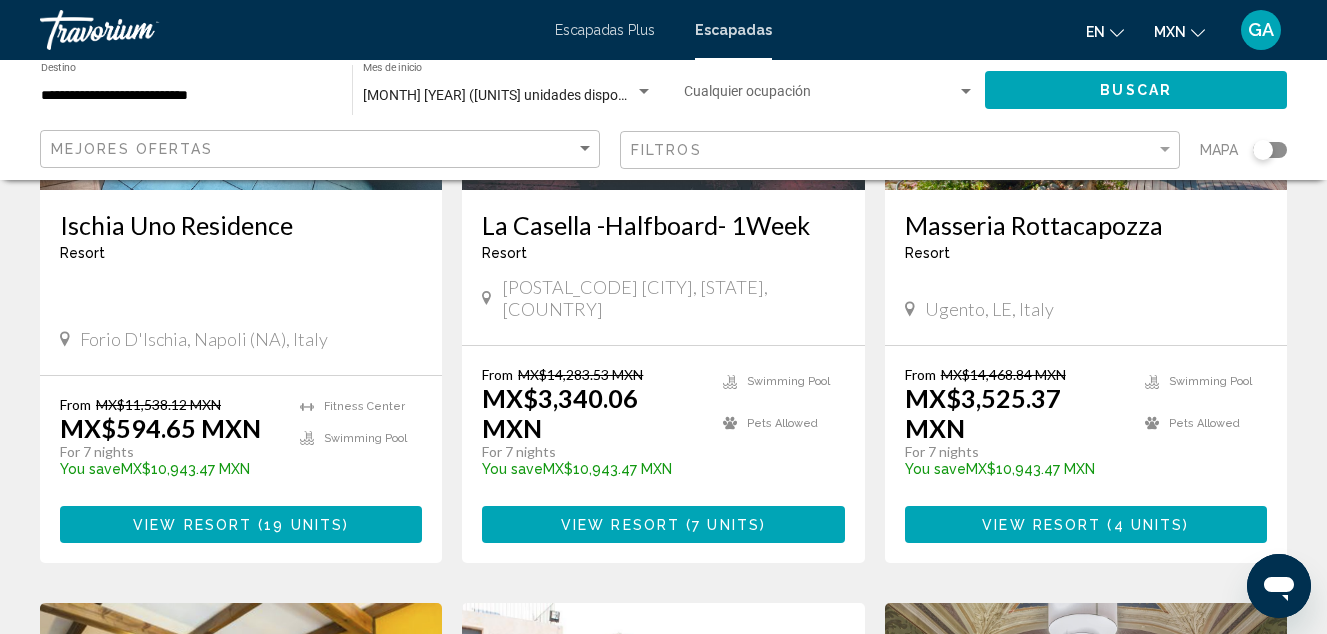 click on "**********" at bounding box center [186, 96] 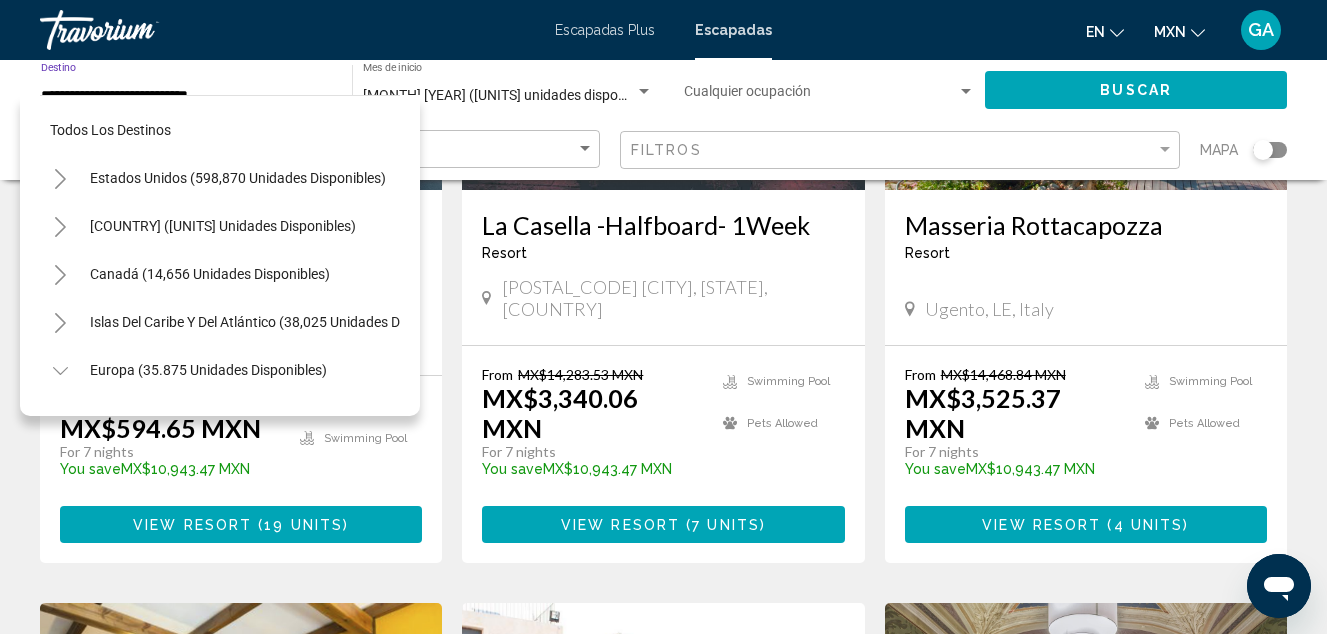 scroll, scrollTop: 703, scrollLeft: 0, axis: vertical 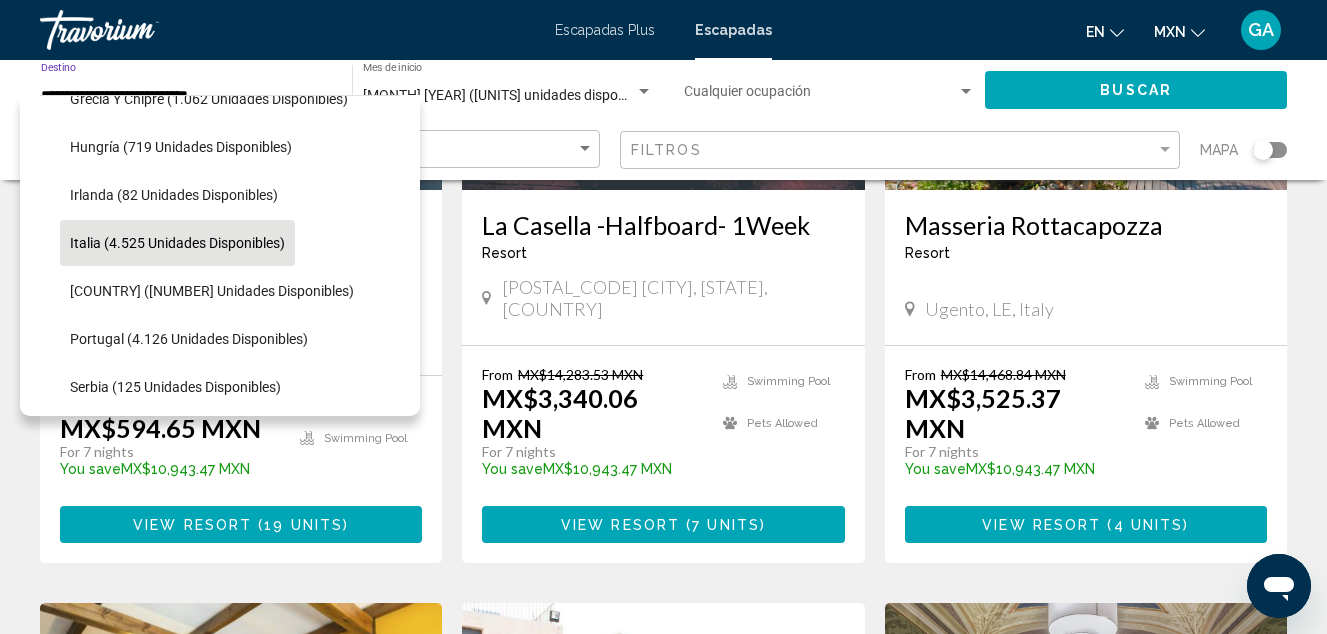 click on "en
English Español Italiano Português русский MXN
USD ($) MXN (Mex$) CAD (Can$) GBP (£) EUR (€) AUD (A$) NZD (NZ$) CNY (CN¥) GA Login" at bounding box center [1039, 30] 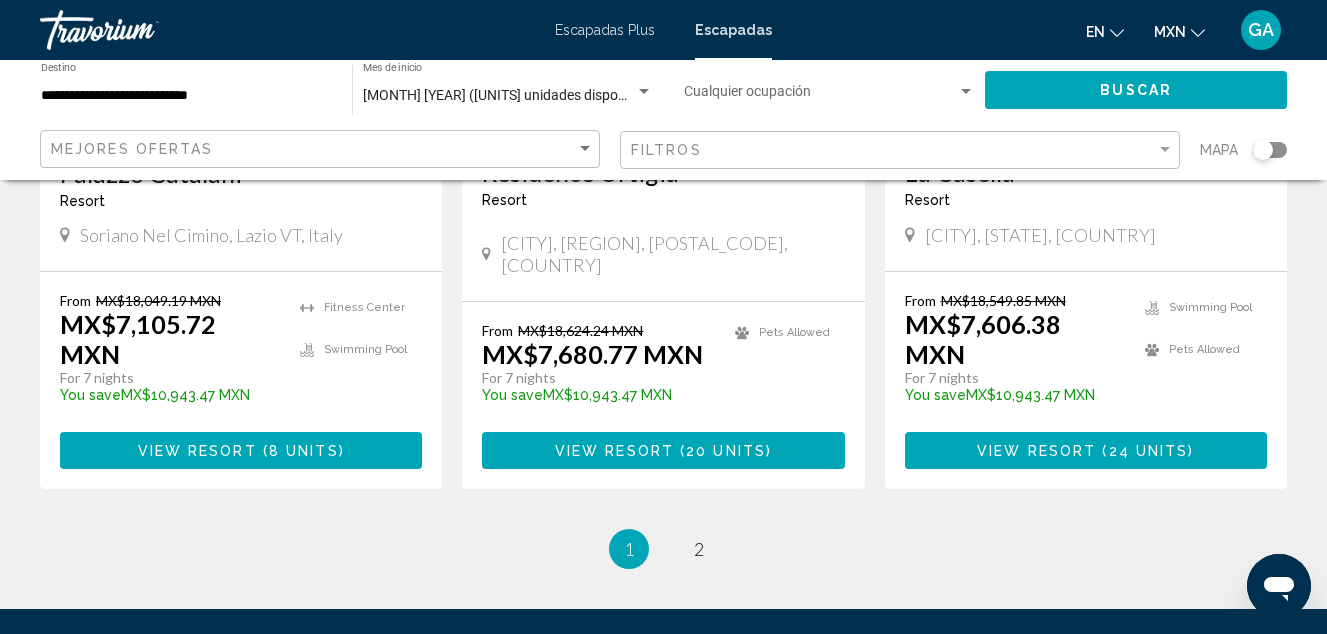 scroll, scrollTop: 2687, scrollLeft: 0, axis: vertical 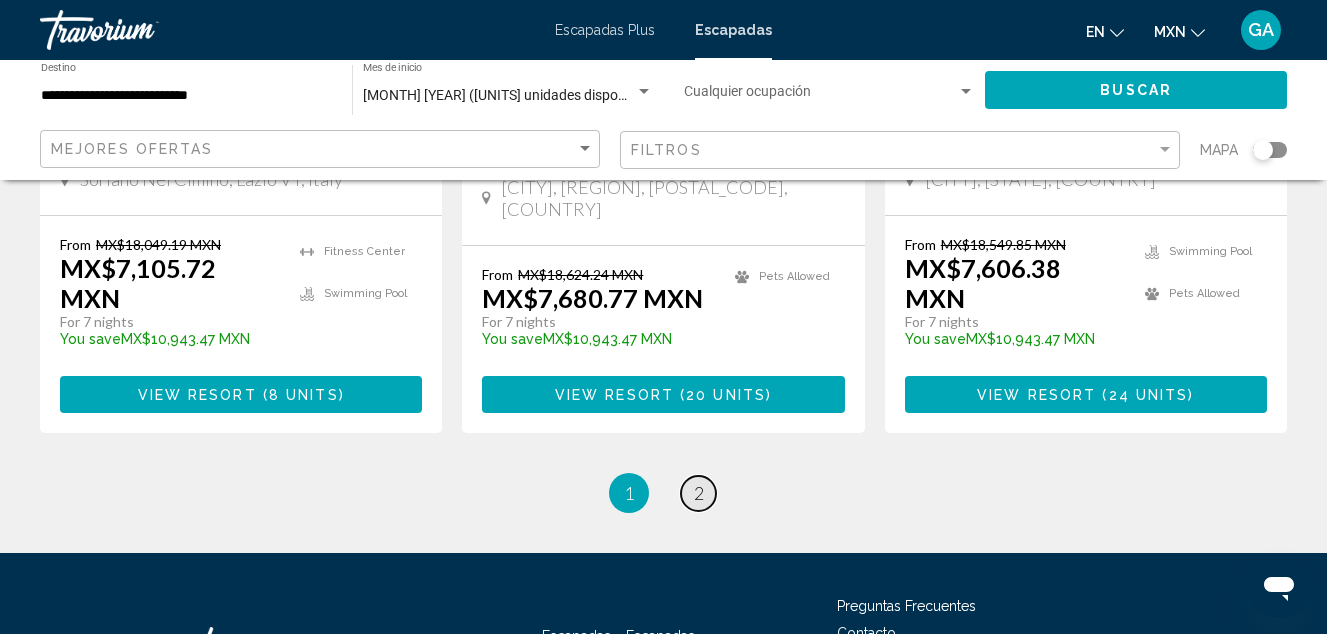 click on "2" at bounding box center [699, 493] 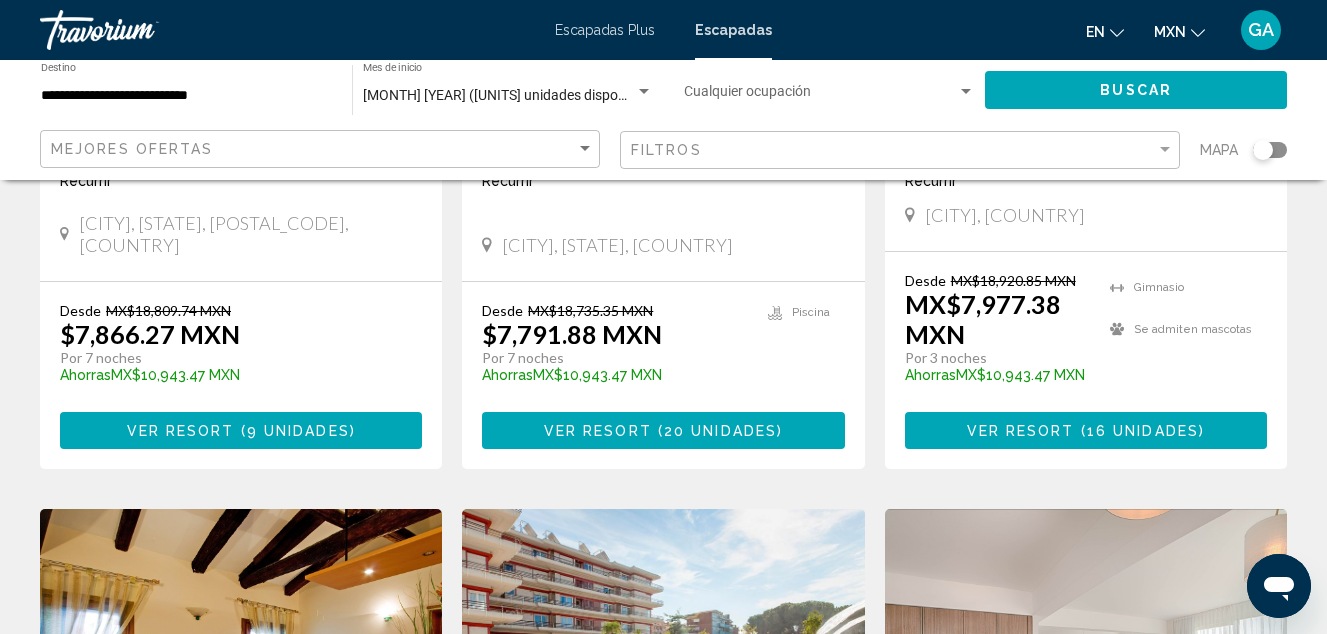 scroll, scrollTop: 500, scrollLeft: 0, axis: vertical 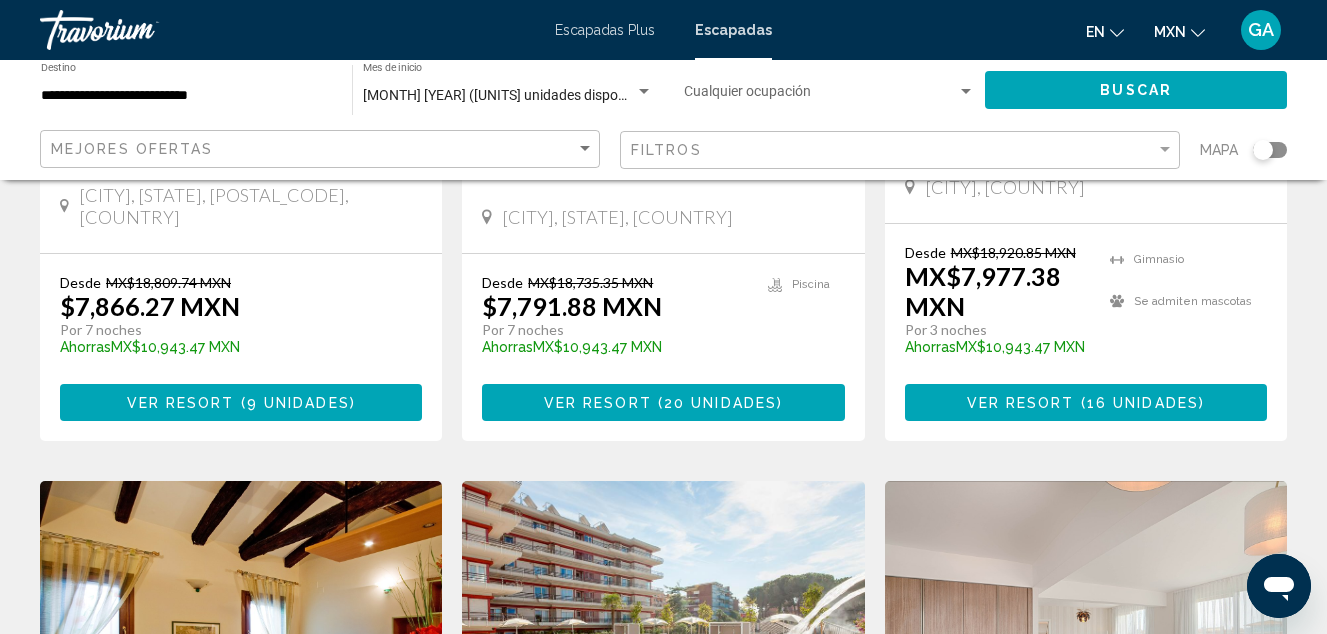 click on "16 unidades" at bounding box center [1143, 403] 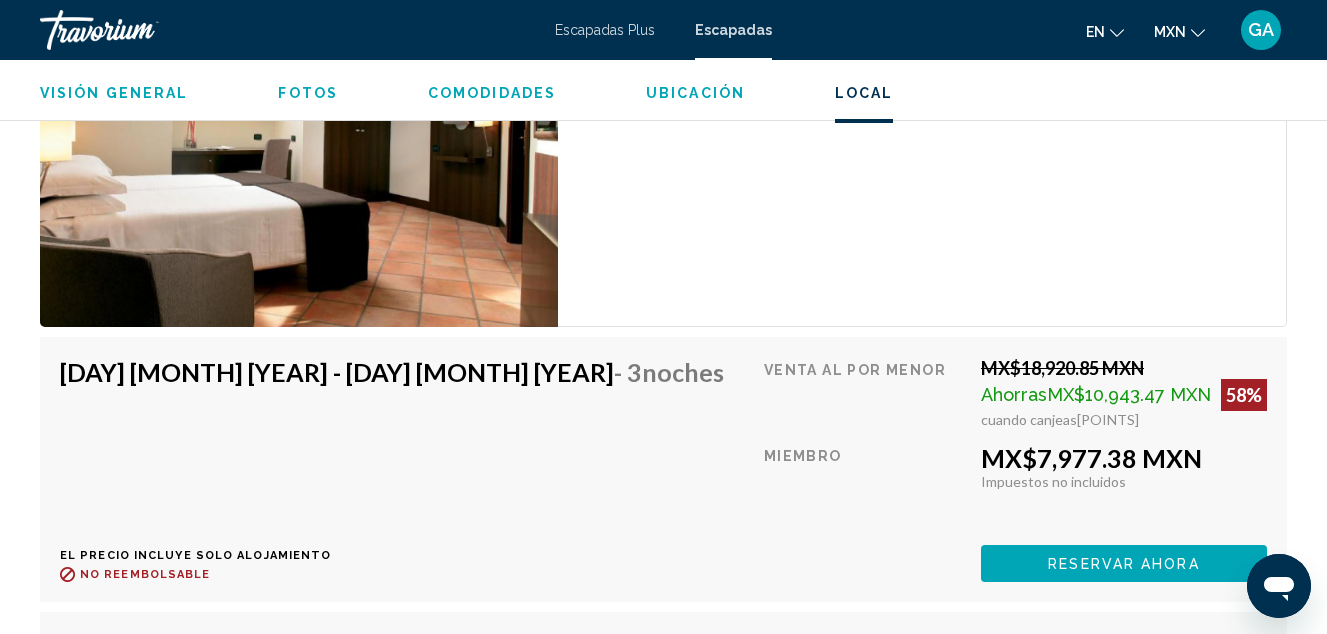 scroll, scrollTop: 3318, scrollLeft: 0, axis: vertical 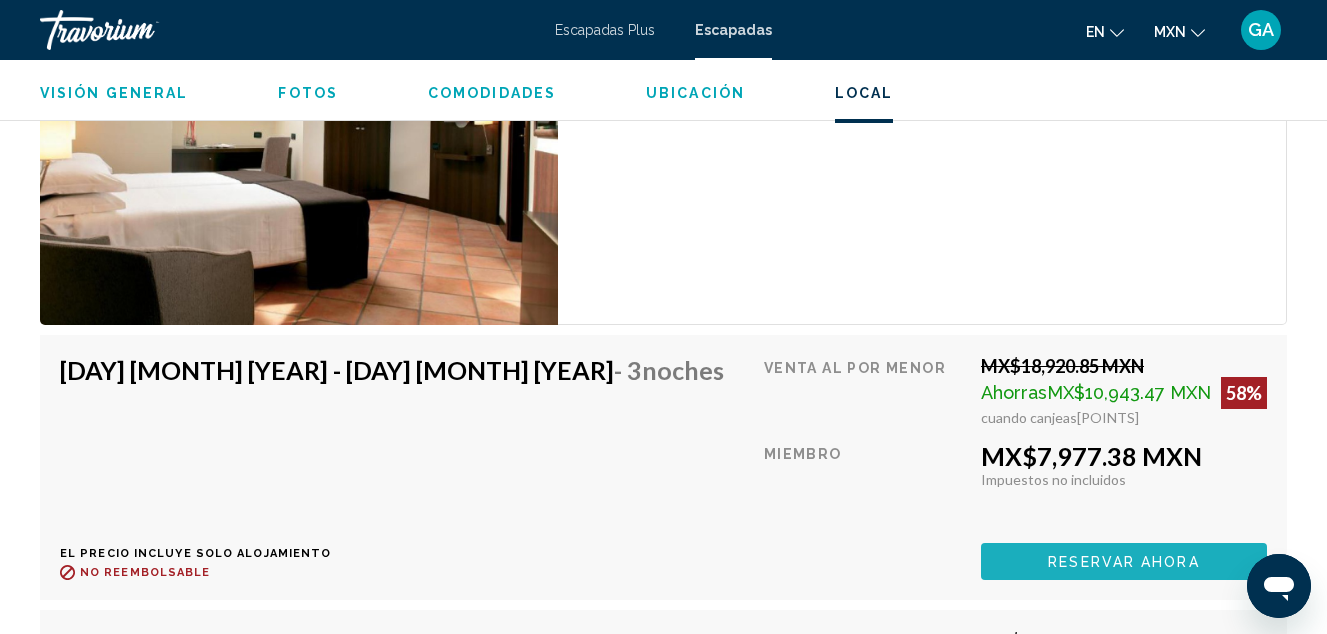 click on "Reservar ahora" at bounding box center (1123, 562) 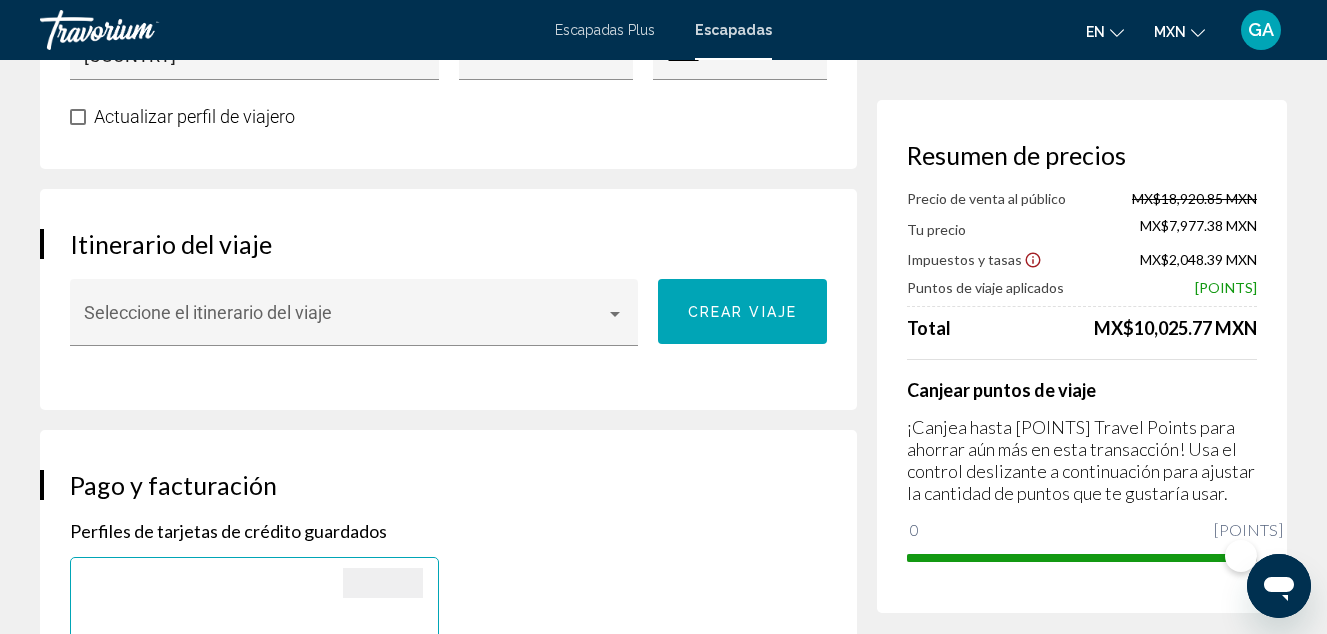 scroll, scrollTop: 1100, scrollLeft: 0, axis: vertical 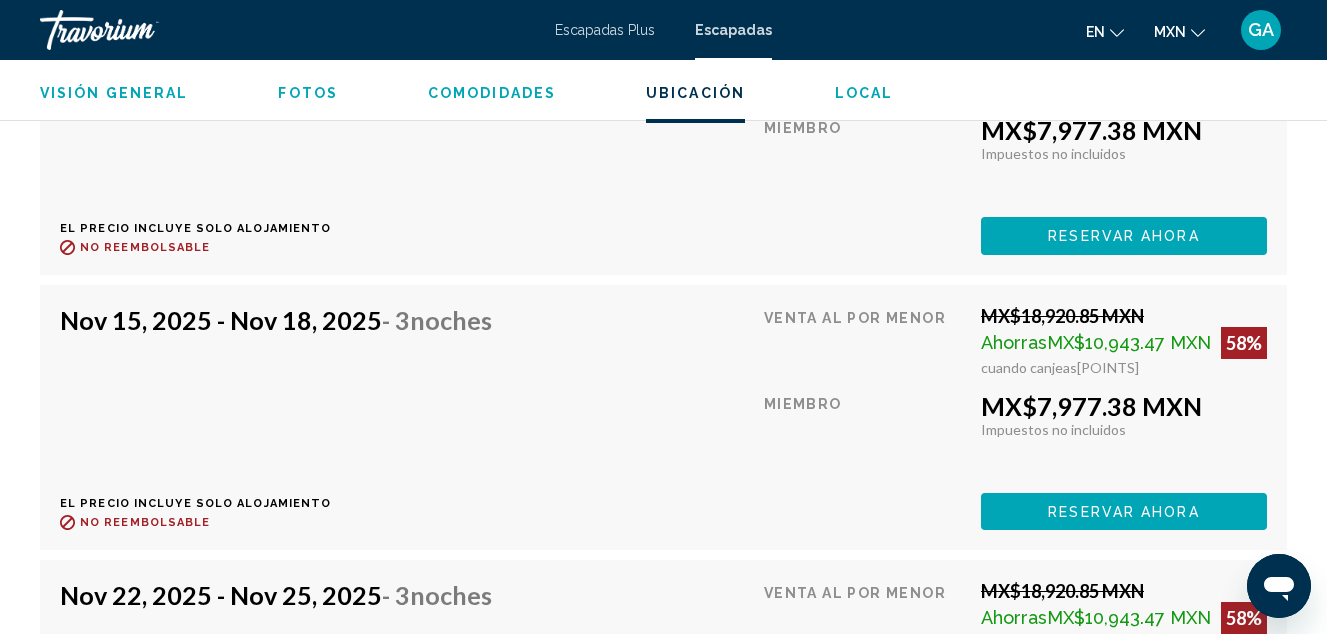 click at bounding box center [140, 30] 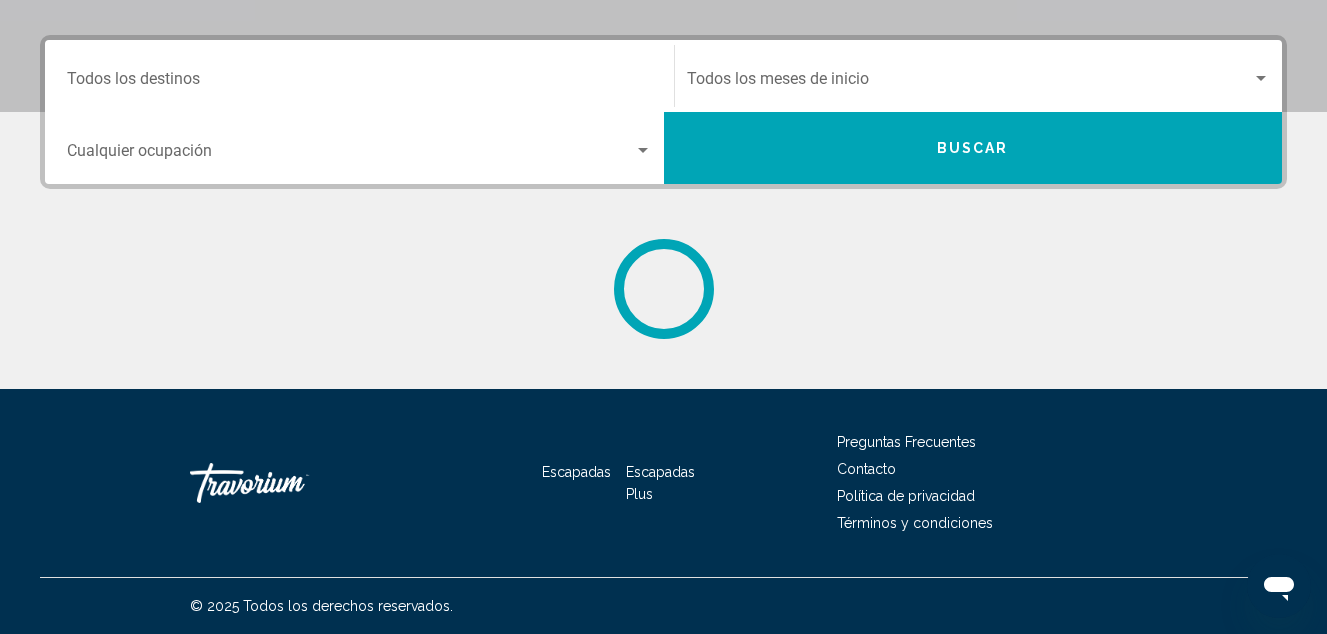 scroll, scrollTop: 0, scrollLeft: 0, axis: both 